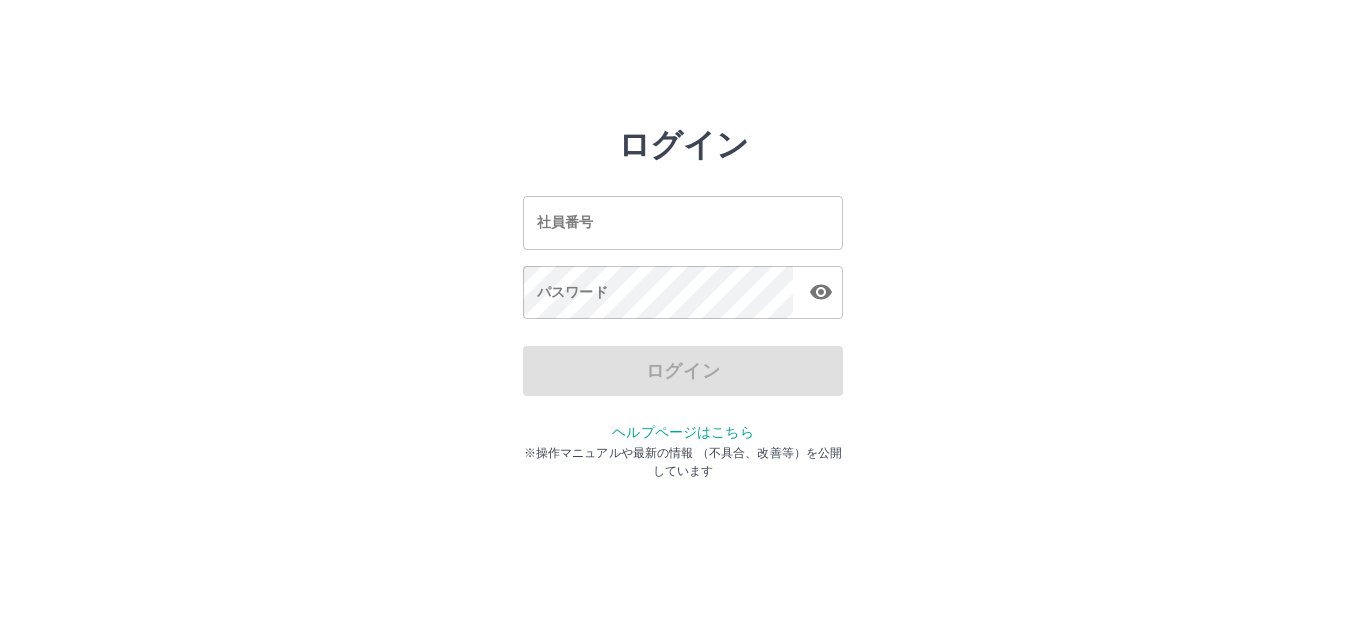 scroll, scrollTop: 0, scrollLeft: 0, axis: both 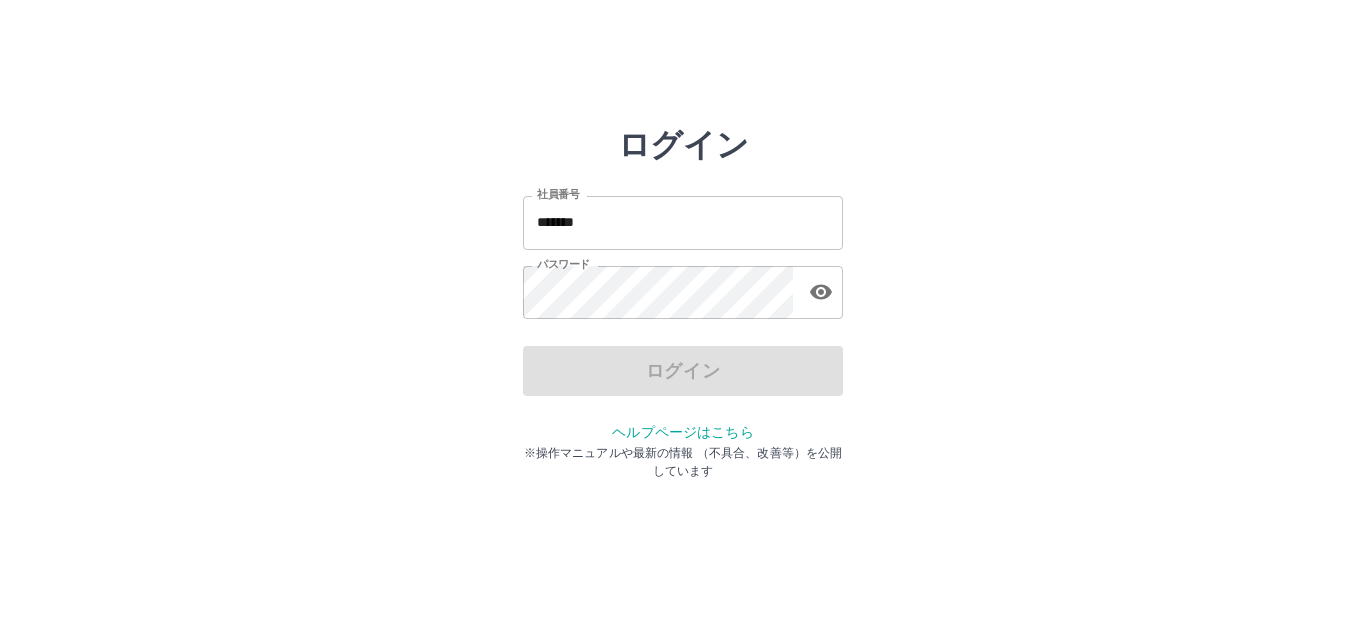 click on "*******" at bounding box center (683, 222) 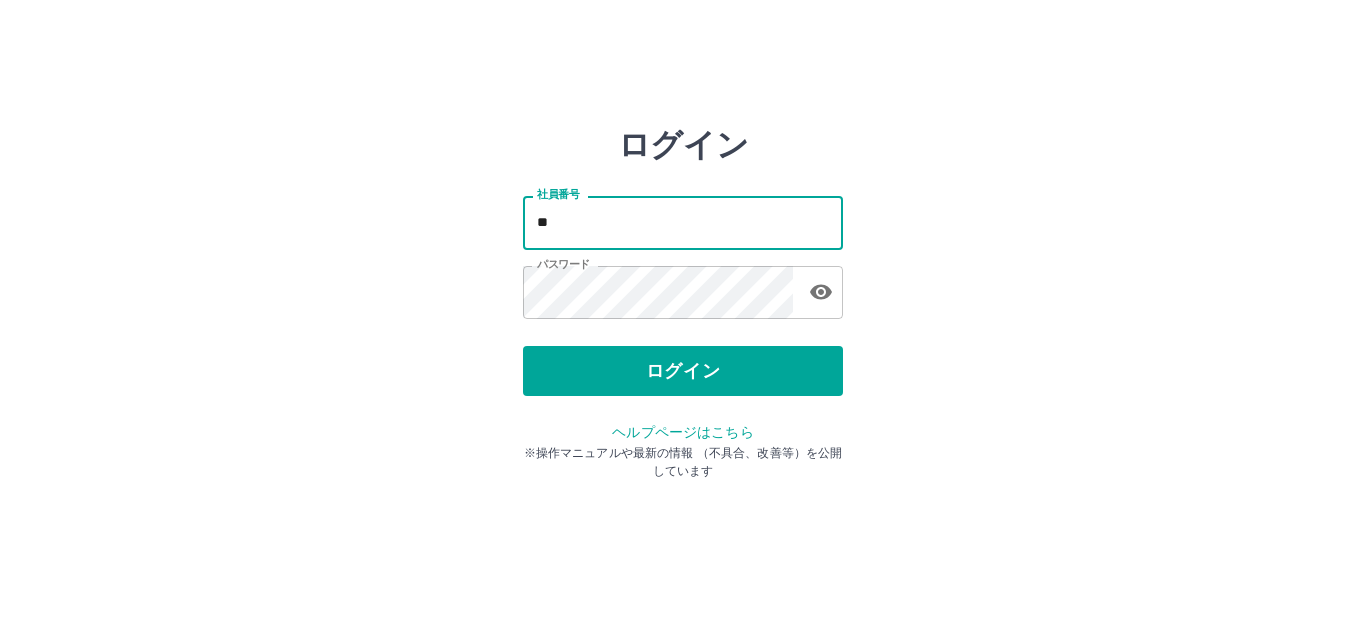 type on "*" 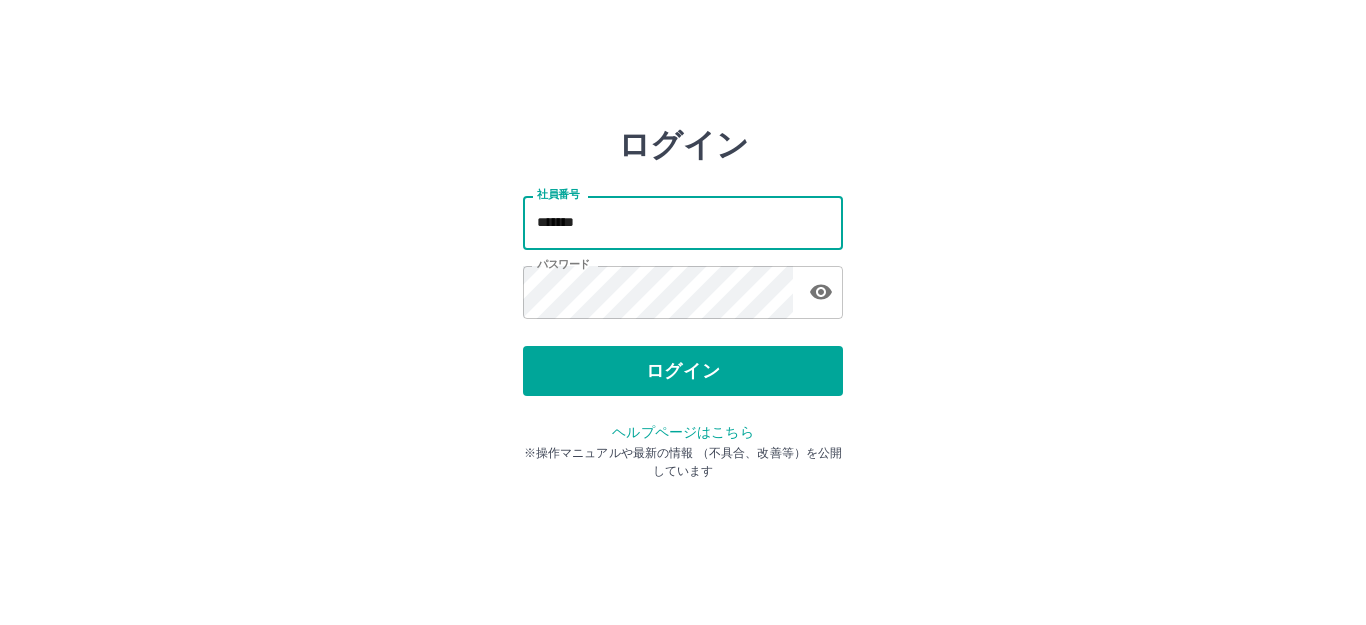 type on "*******" 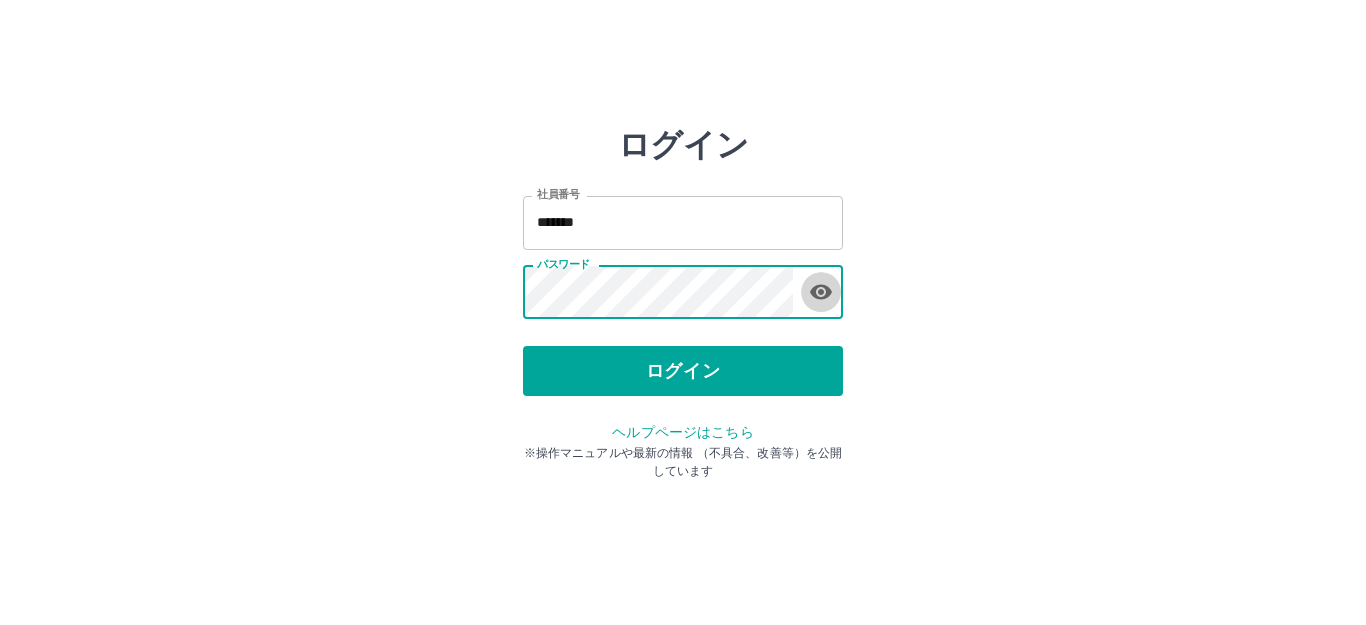 click 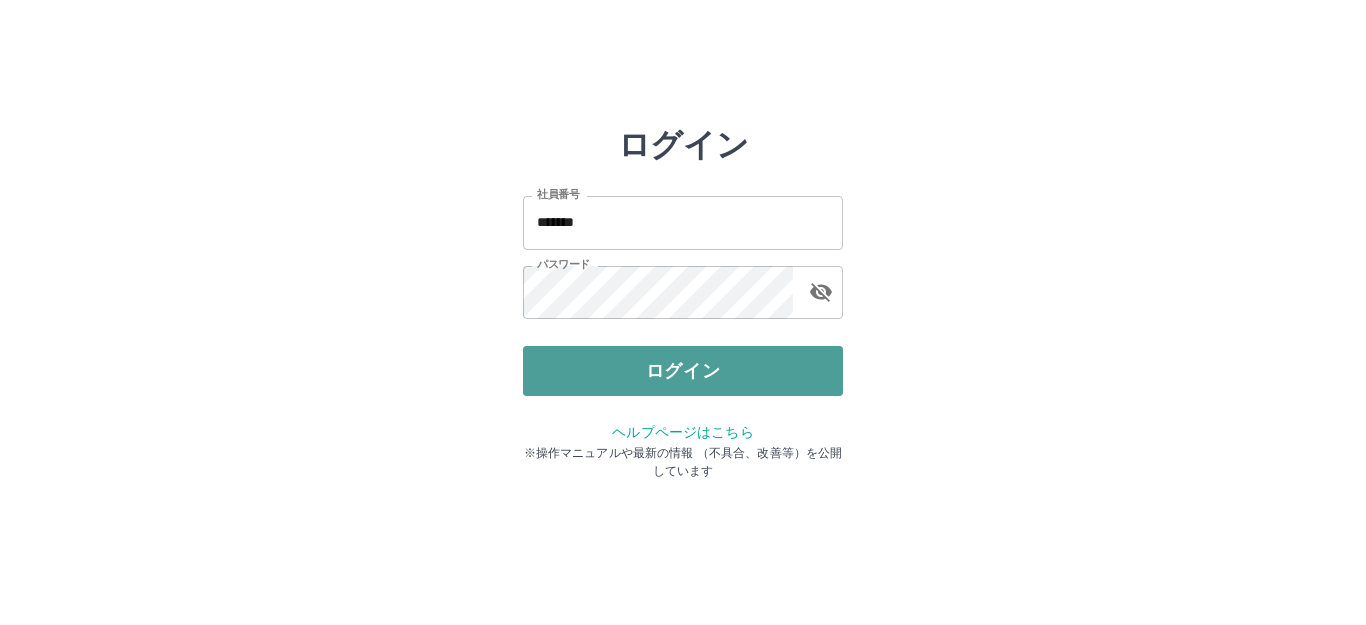 click on "ログイン" at bounding box center [683, 371] 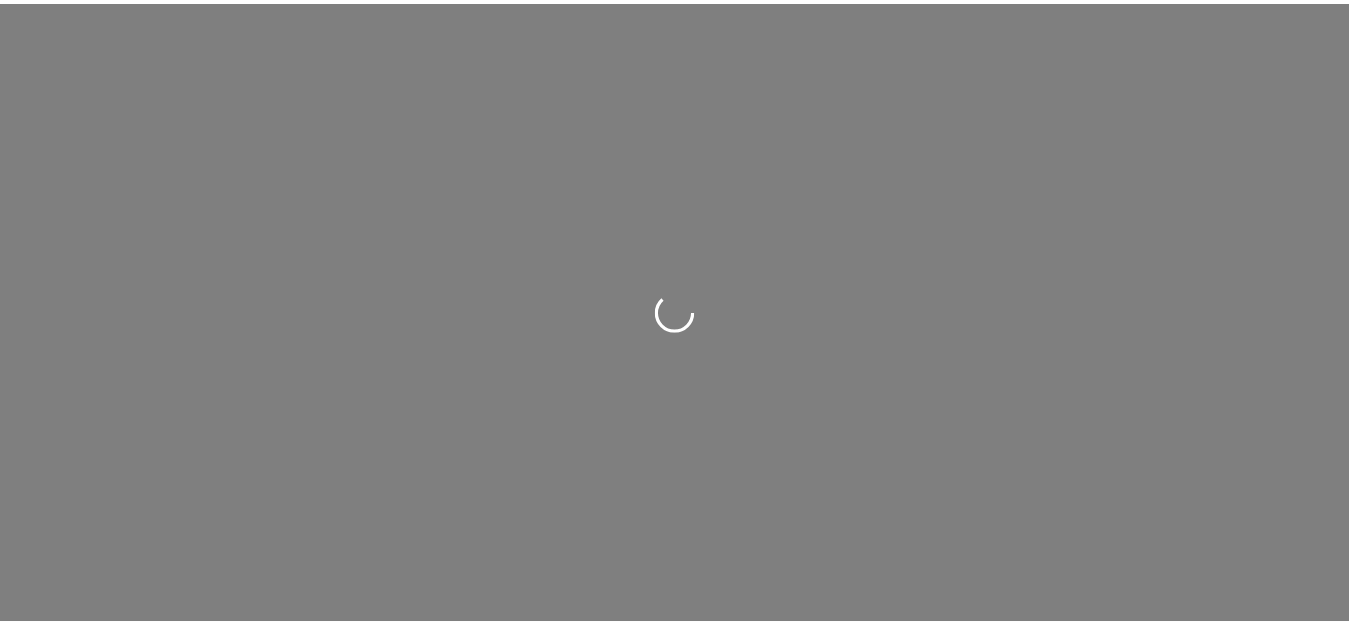 scroll, scrollTop: 0, scrollLeft: 0, axis: both 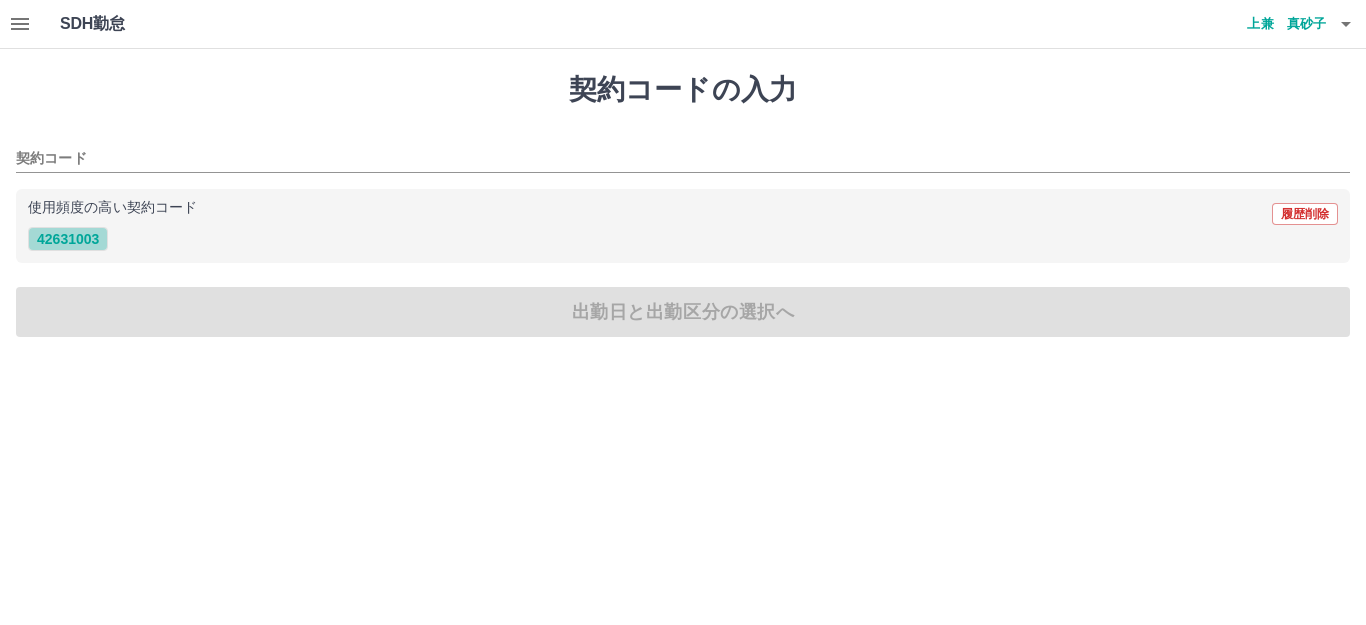 click on "42631003" at bounding box center (68, 239) 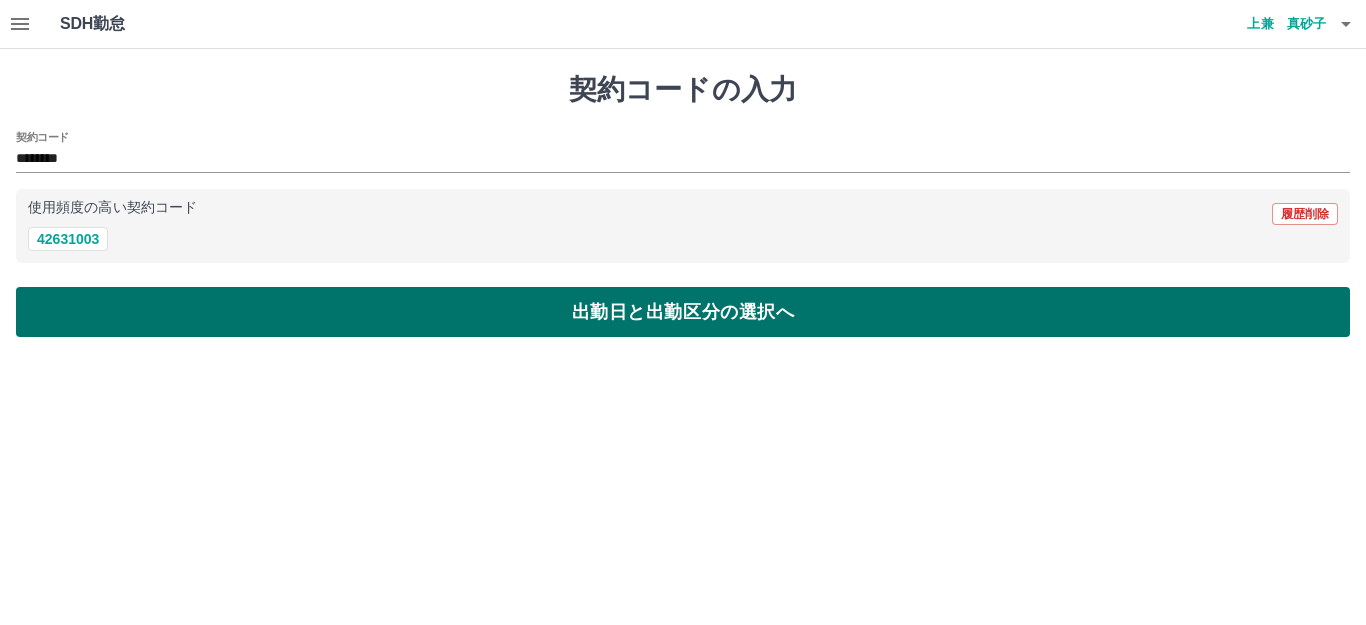 click on "出勤日と出勤区分の選択へ" at bounding box center (683, 312) 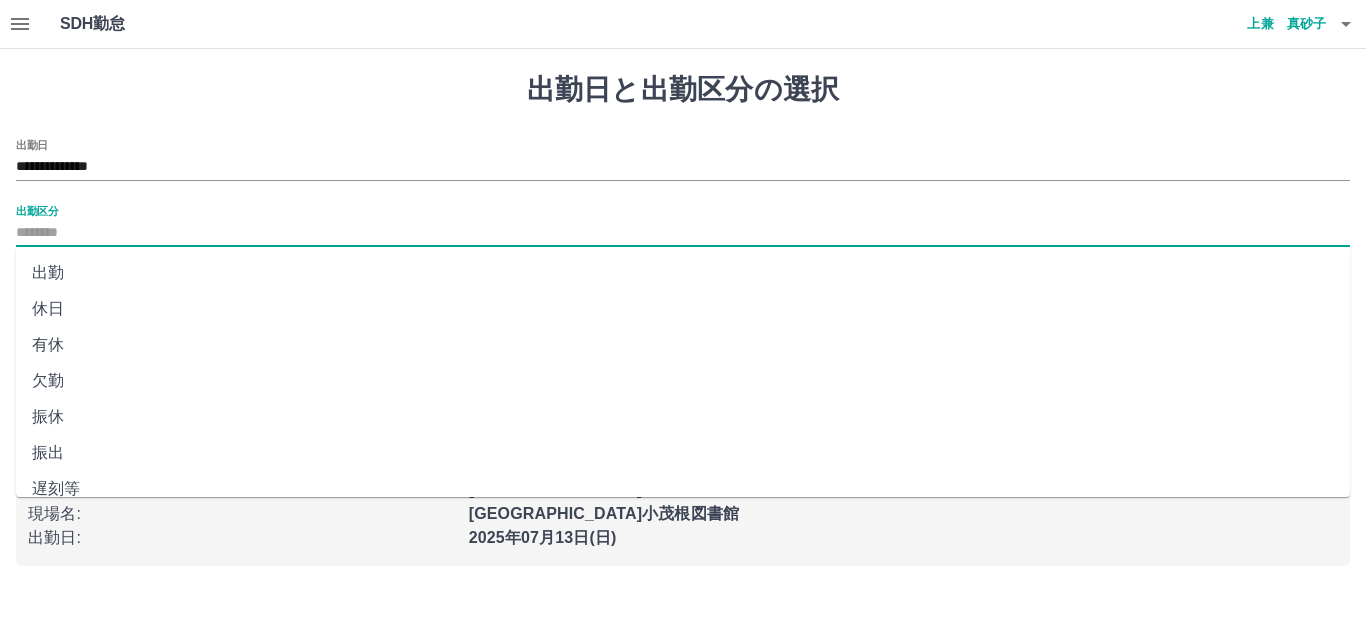 click on "出勤区分" at bounding box center (683, 233) 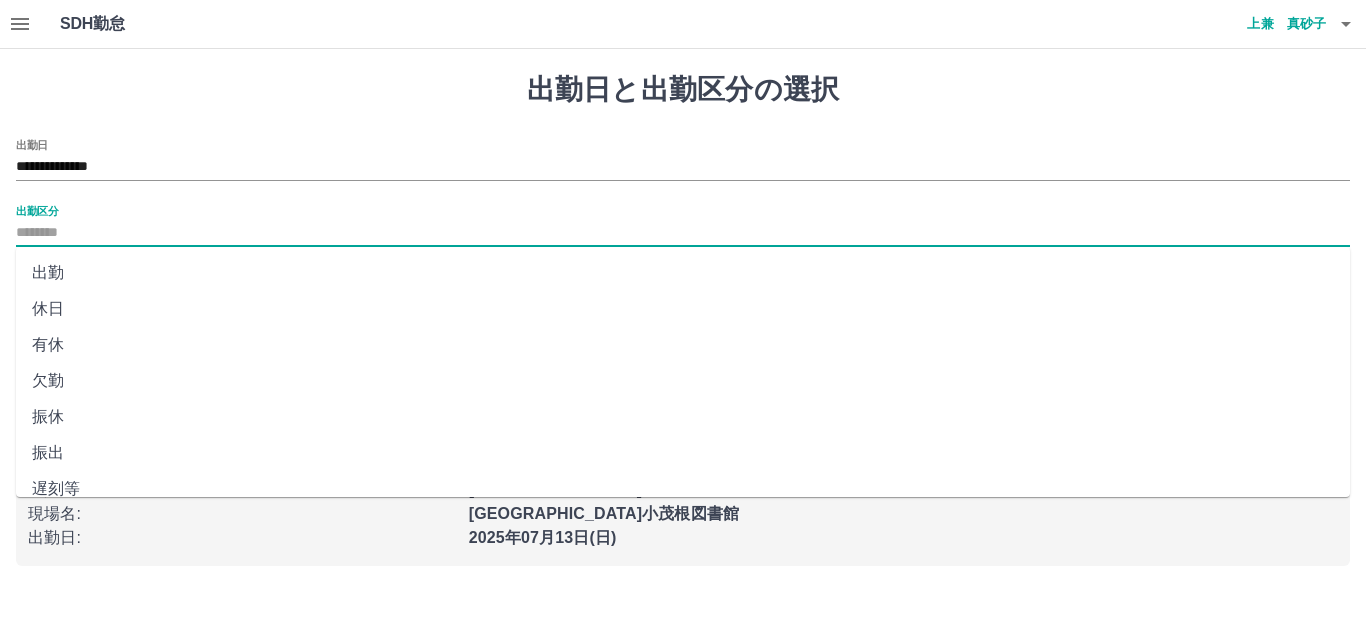 click on "出勤" at bounding box center (683, 273) 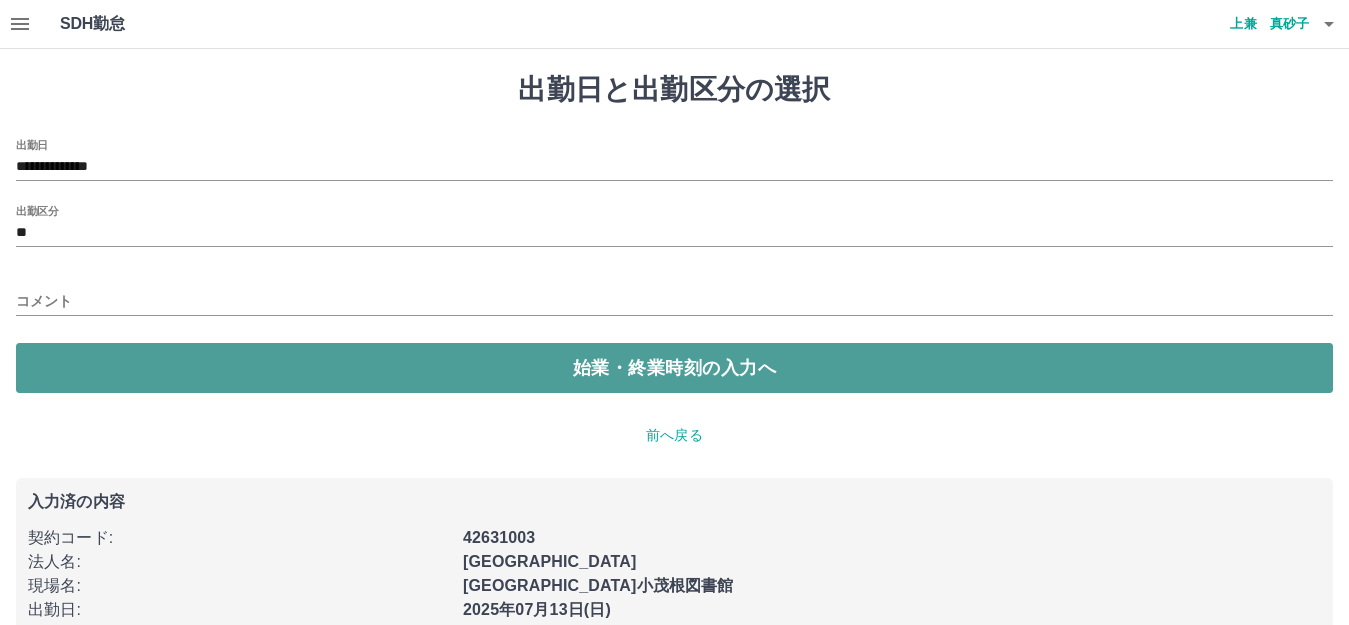 click on "始業・終業時刻の入力へ" at bounding box center [674, 368] 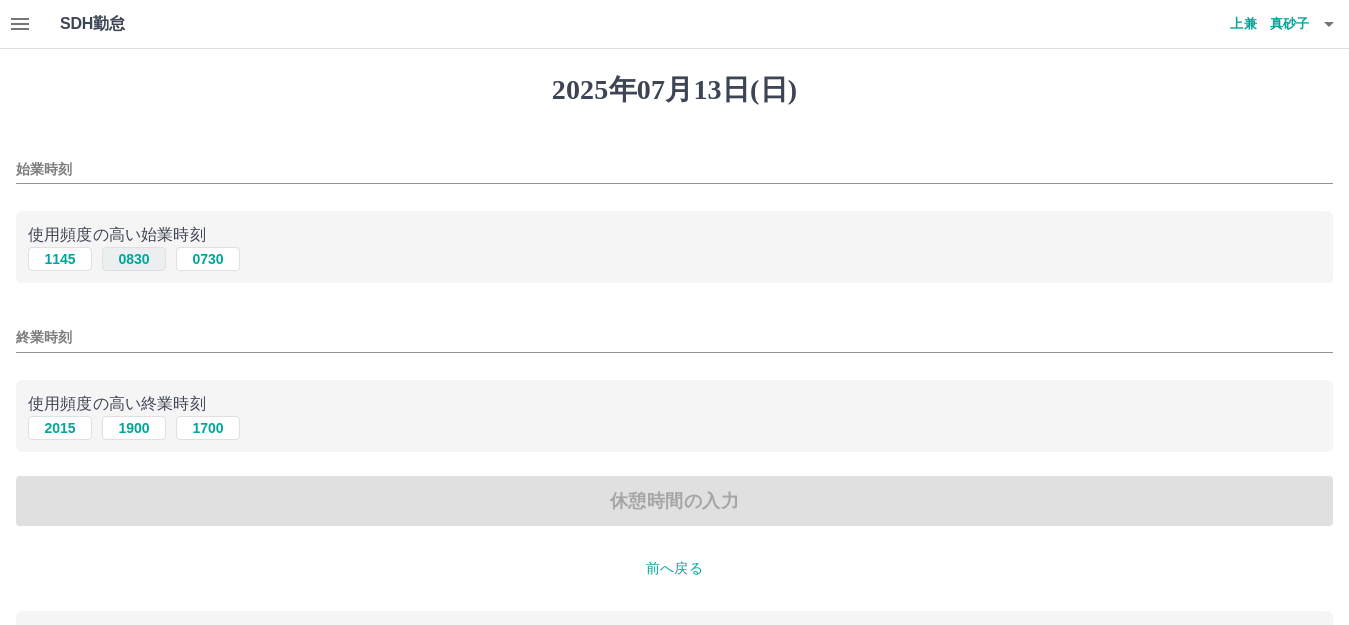 click on "0830" at bounding box center [134, 259] 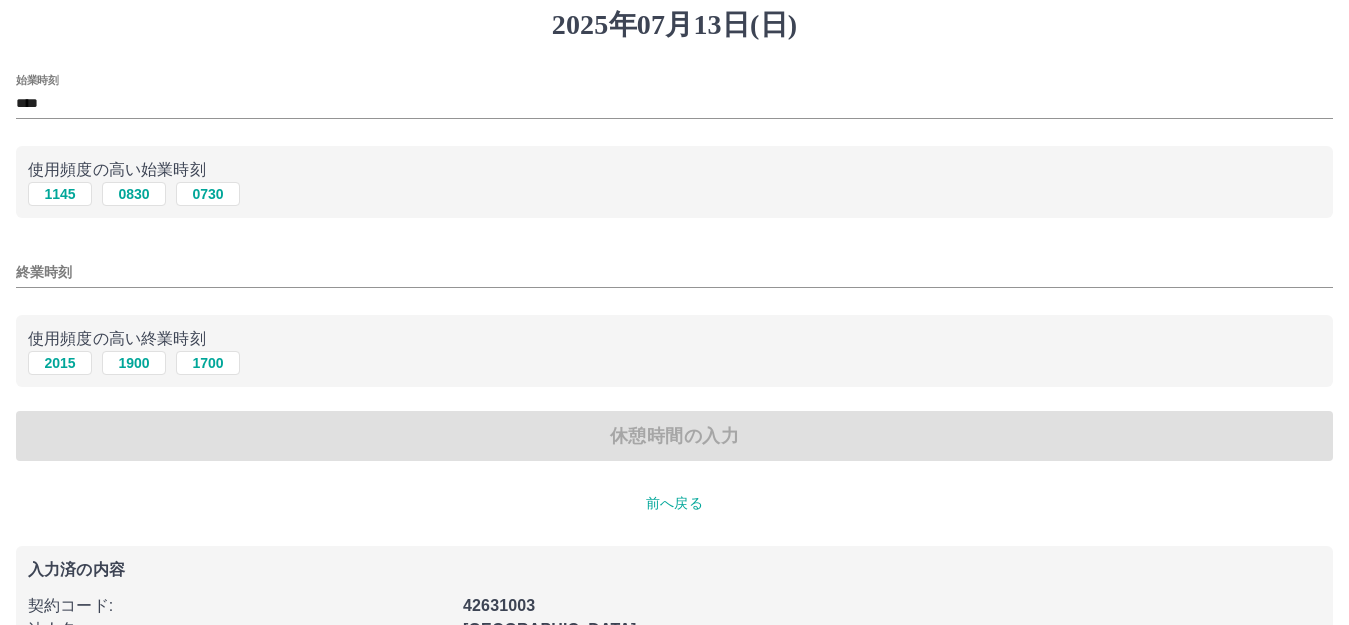 scroll, scrollTop: 100, scrollLeft: 0, axis: vertical 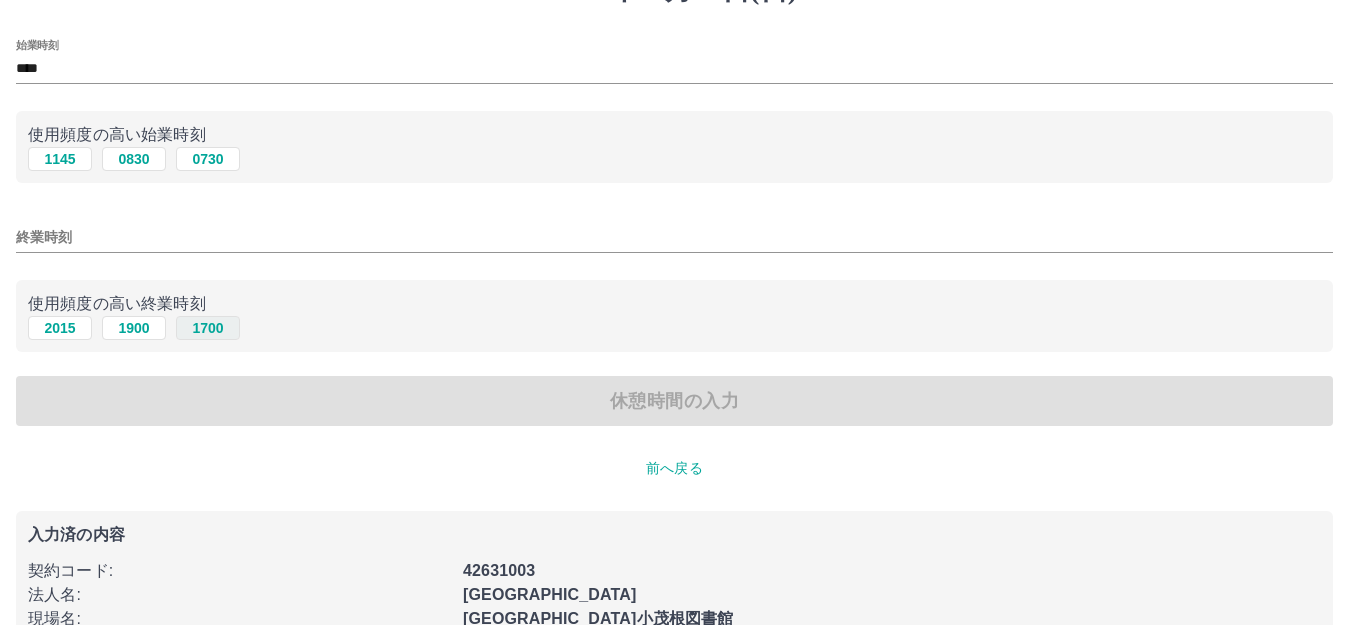 click on "1700" at bounding box center [208, 328] 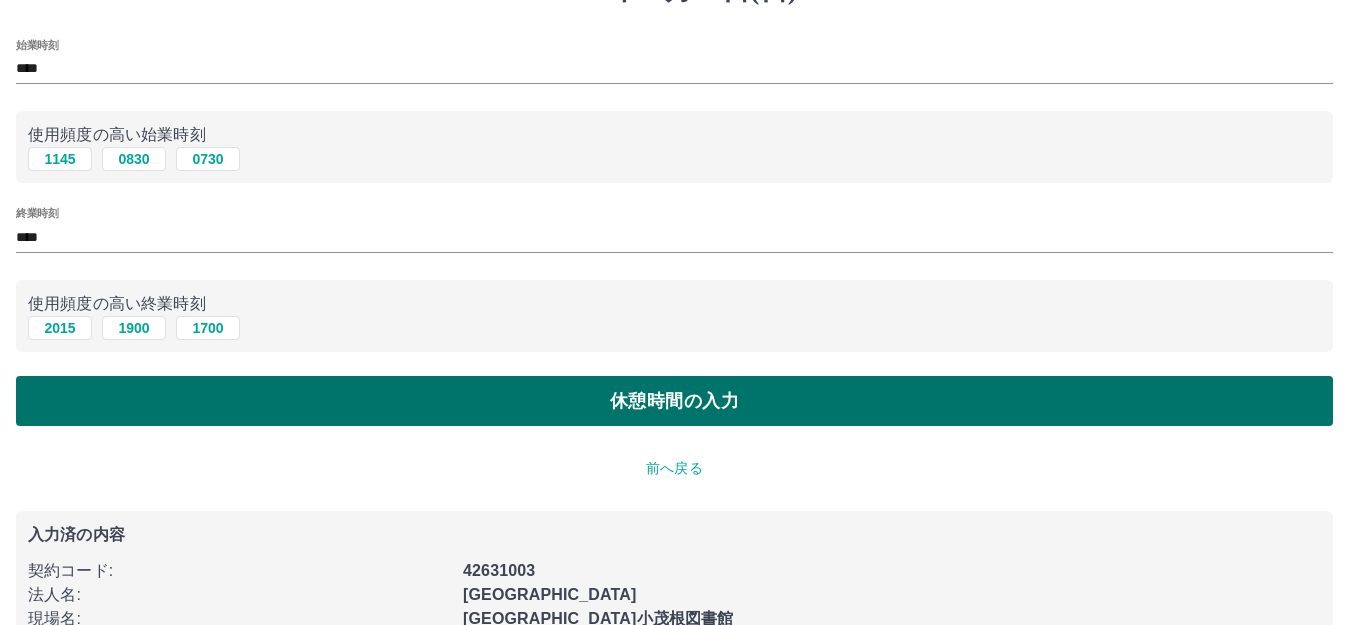 click on "休憩時間の入力" at bounding box center (674, 401) 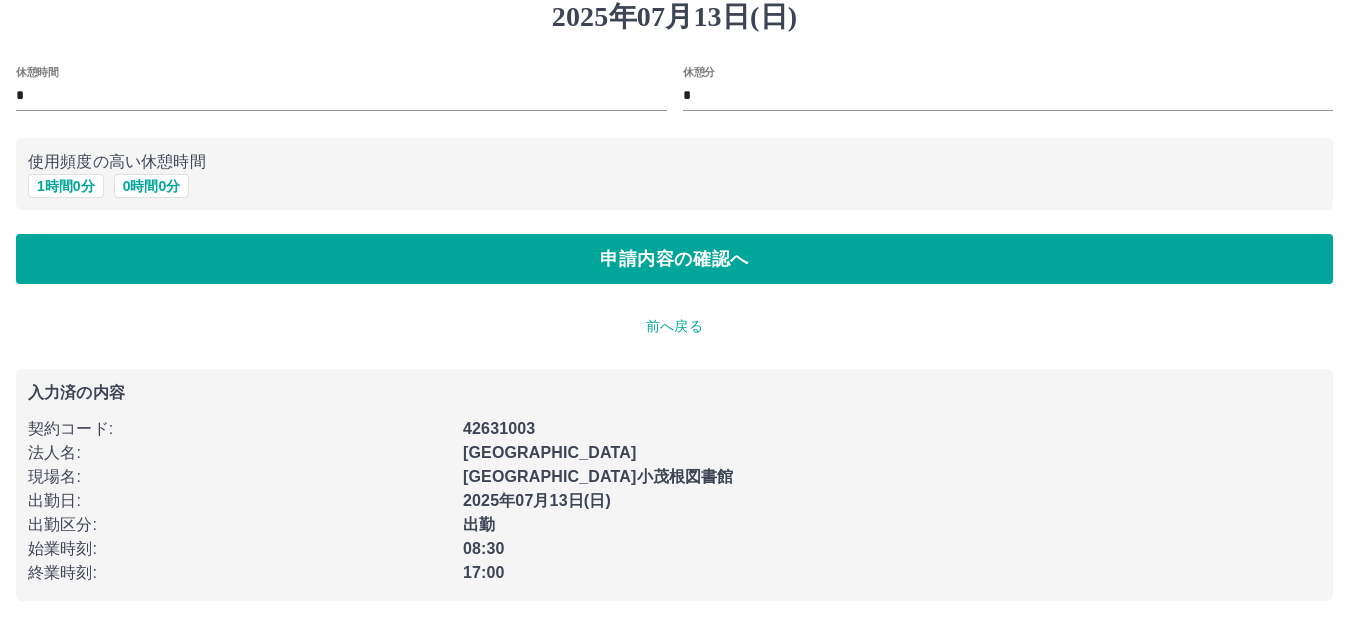 scroll, scrollTop: 0, scrollLeft: 0, axis: both 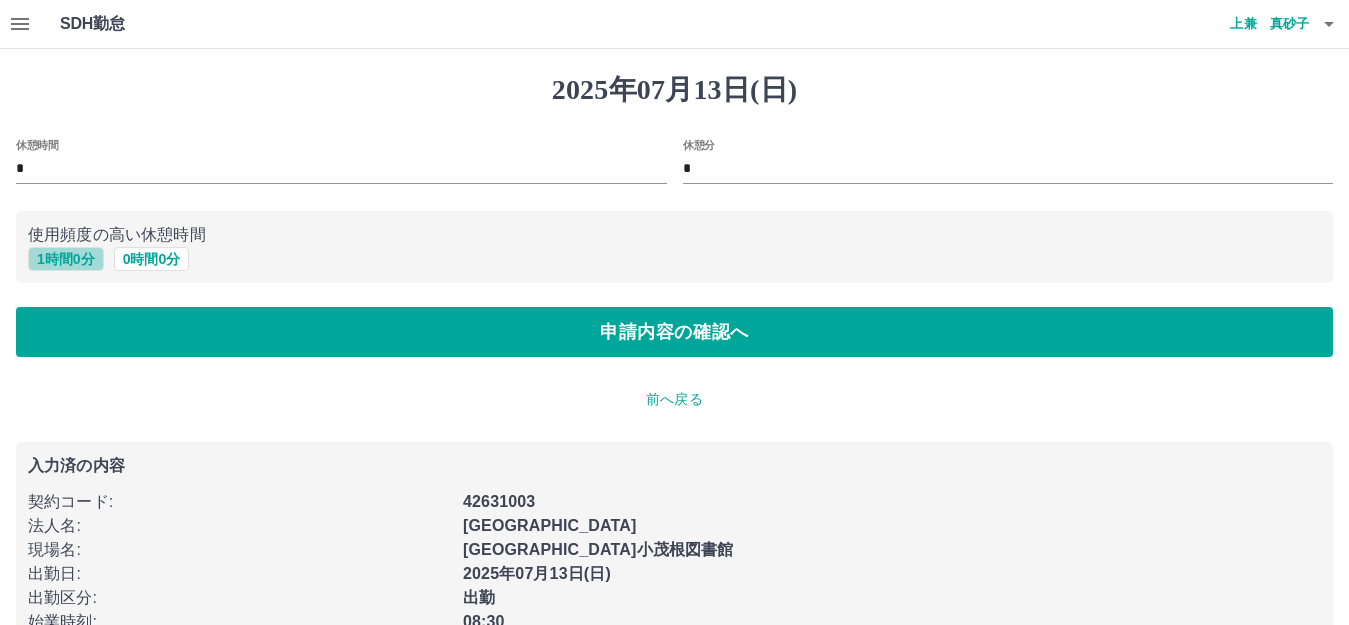 drag, startPoint x: 76, startPoint y: 255, endPoint x: 115, endPoint y: 273, distance: 42.953465 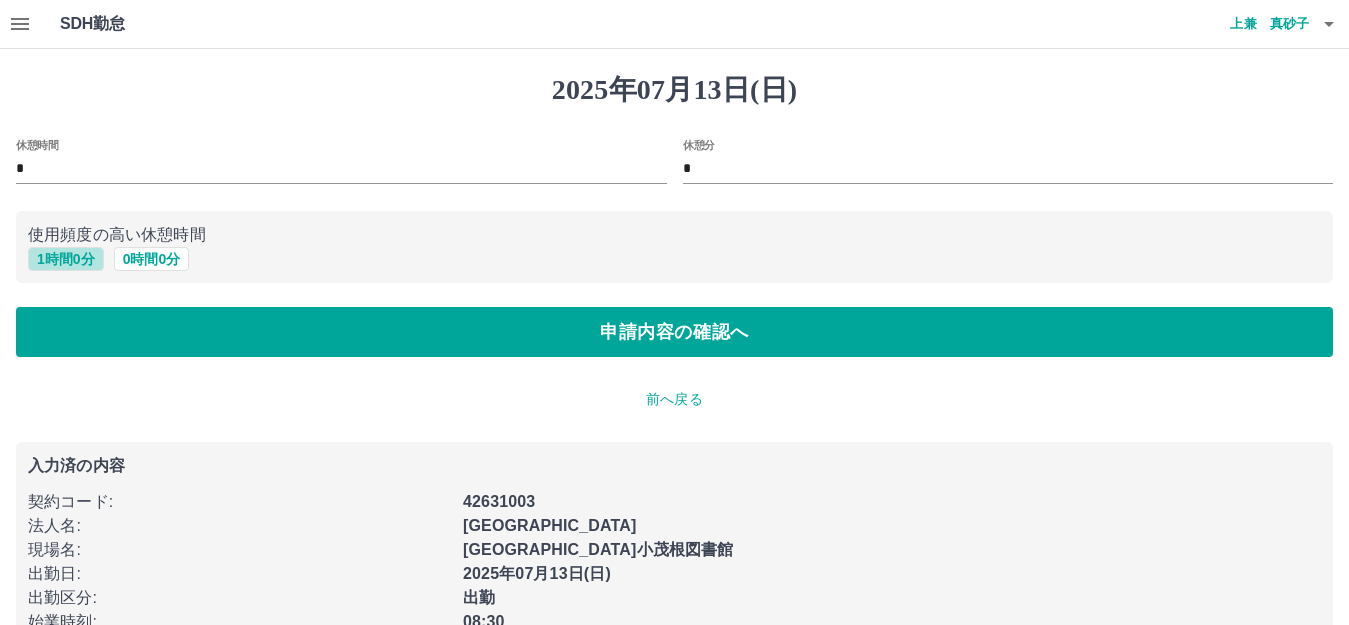 click on "1 時間 0 分" at bounding box center [66, 259] 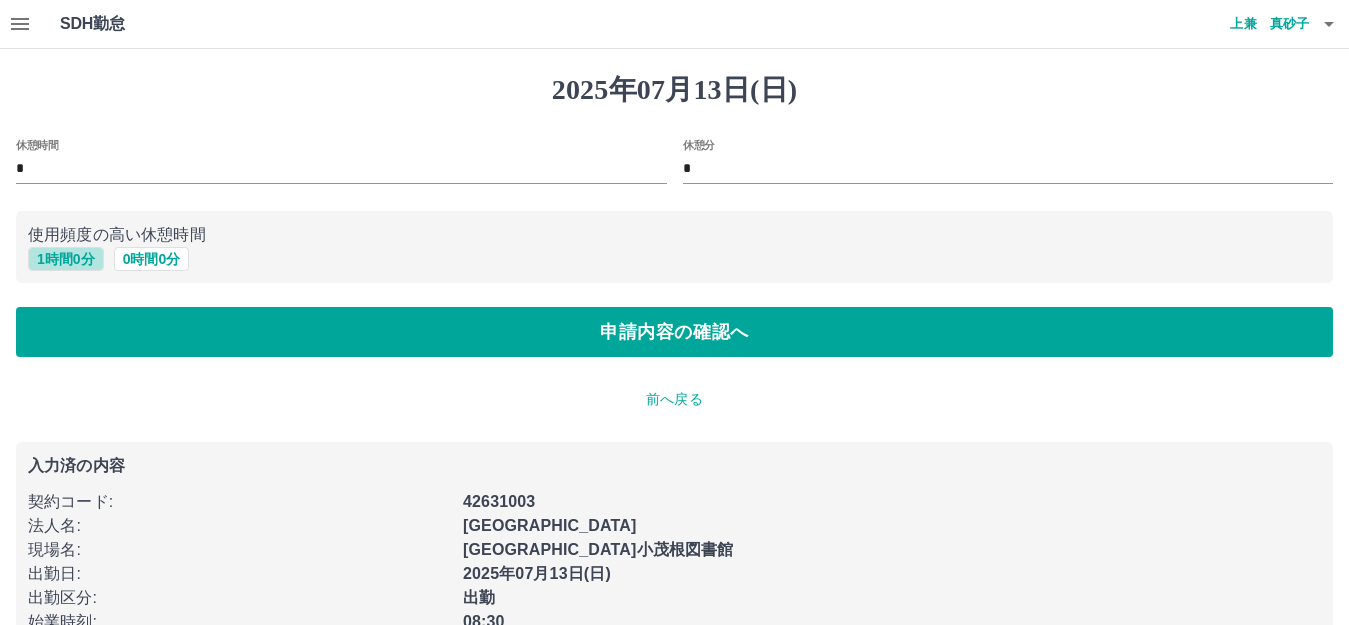 type on "*" 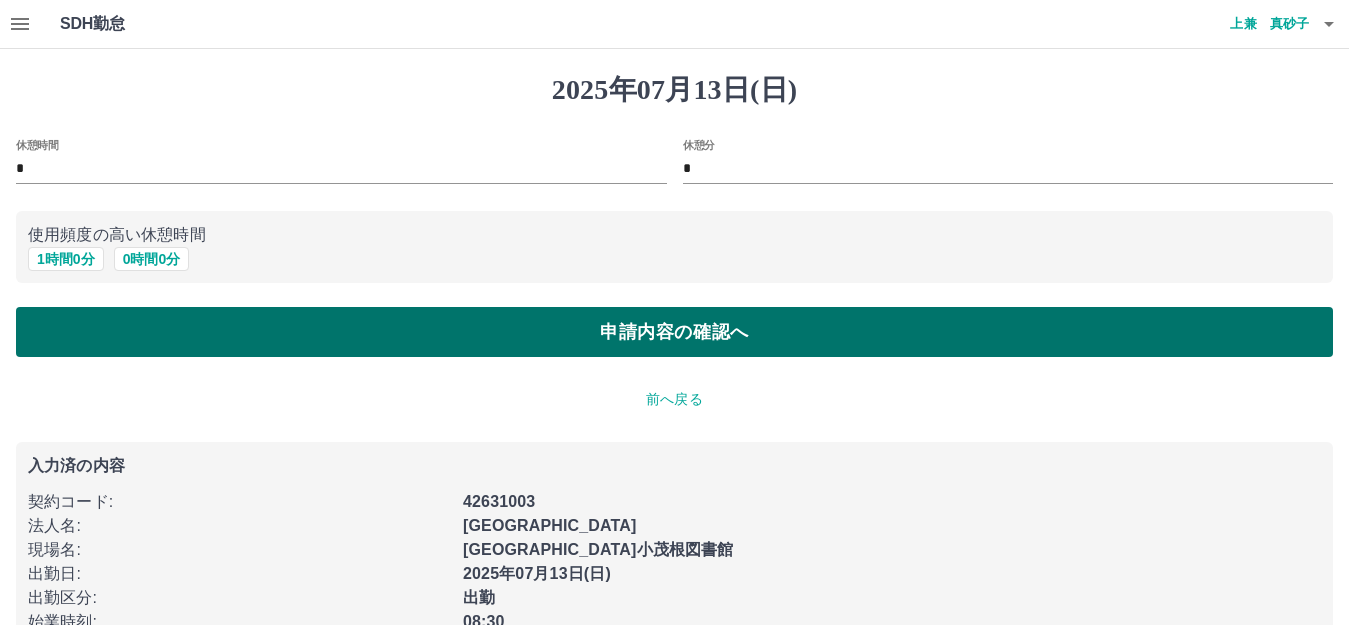 click on "申請内容の確認へ" at bounding box center (674, 332) 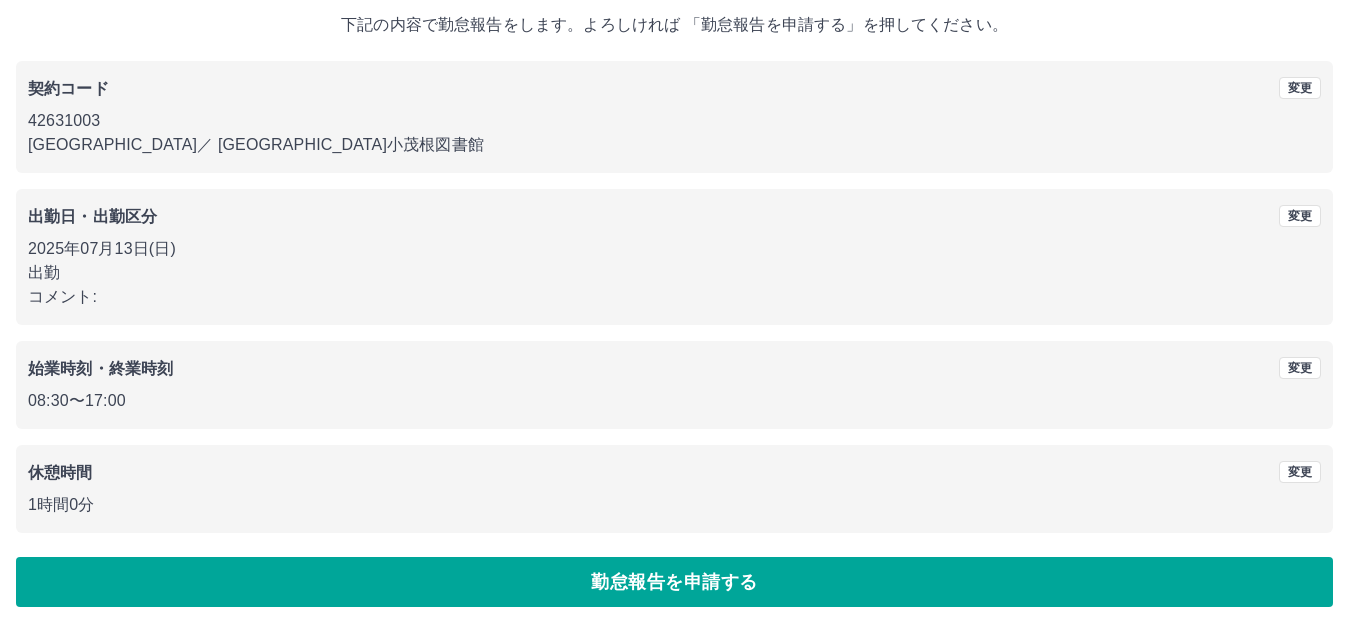 scroll, scrollTop: 124, scrollLeft: 0, axis: vertical 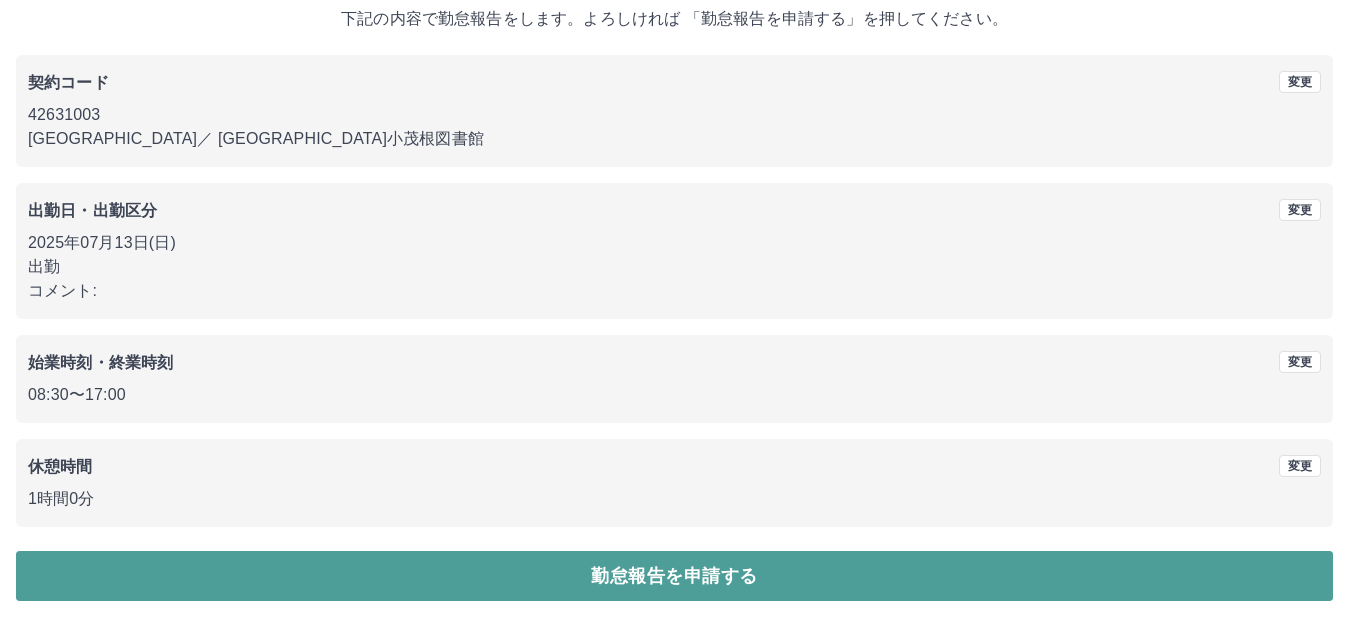 click on "勤怠報告を申請する" at bounding box center [674, 576] 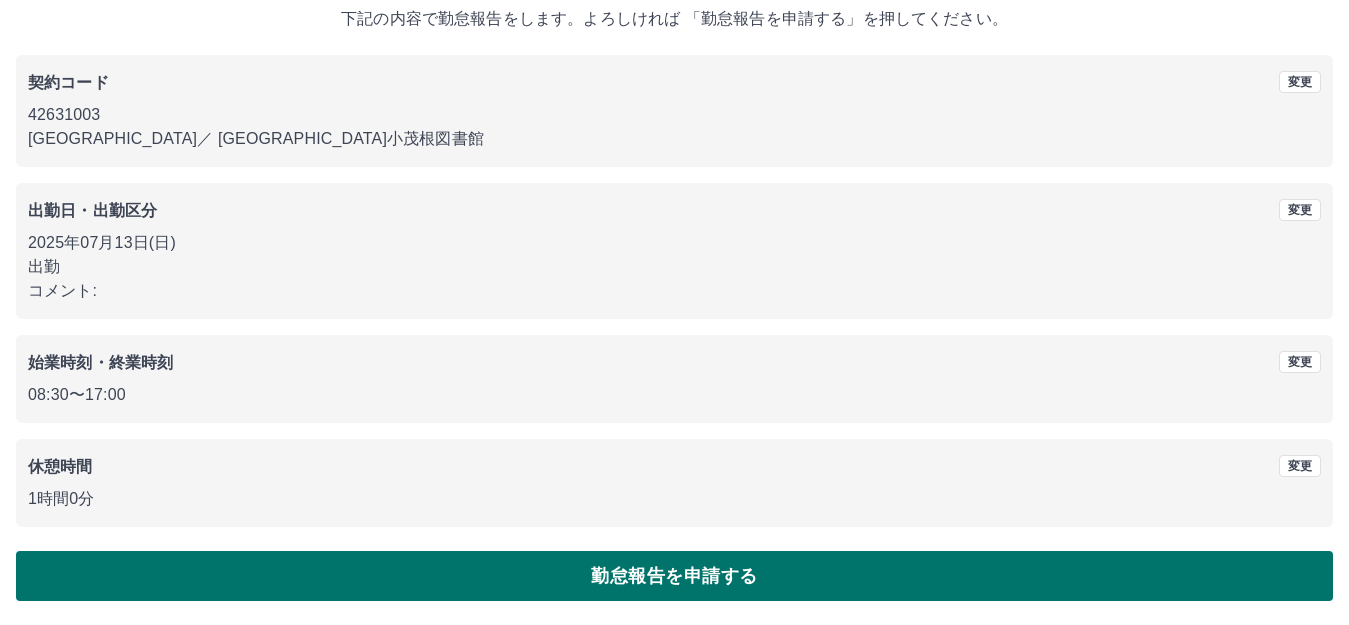 scroll, scrollTop: 0, scrollLeft: 0, axis: both 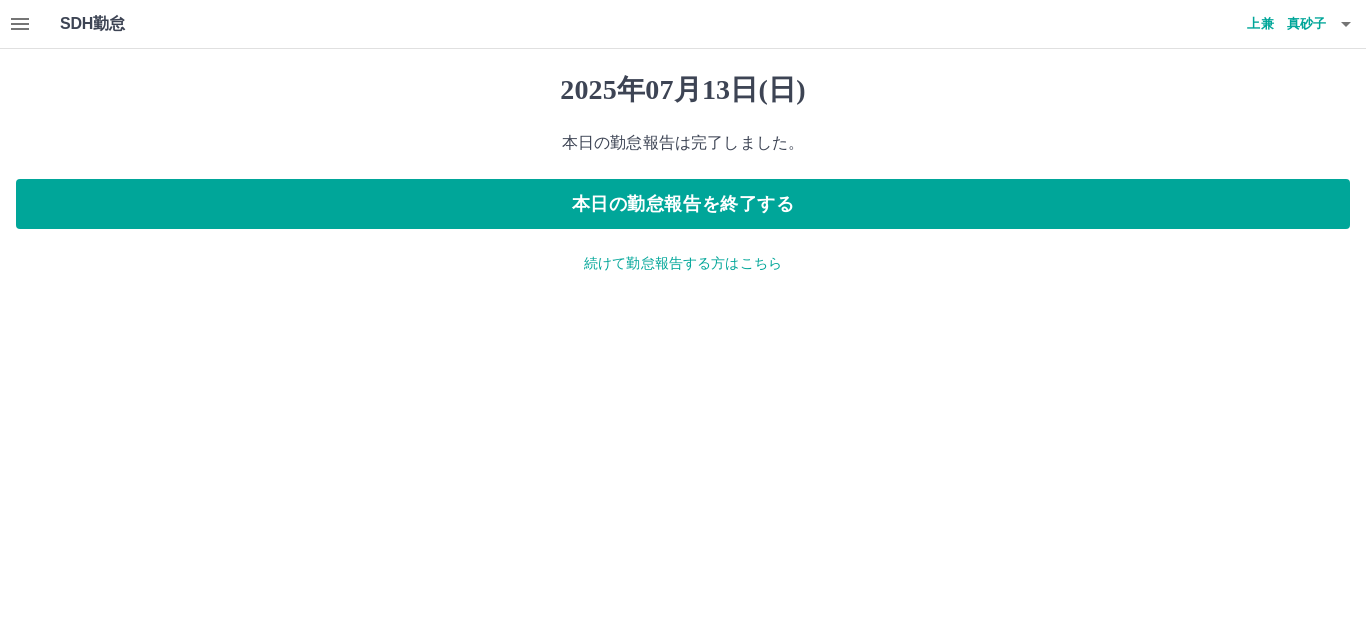 click 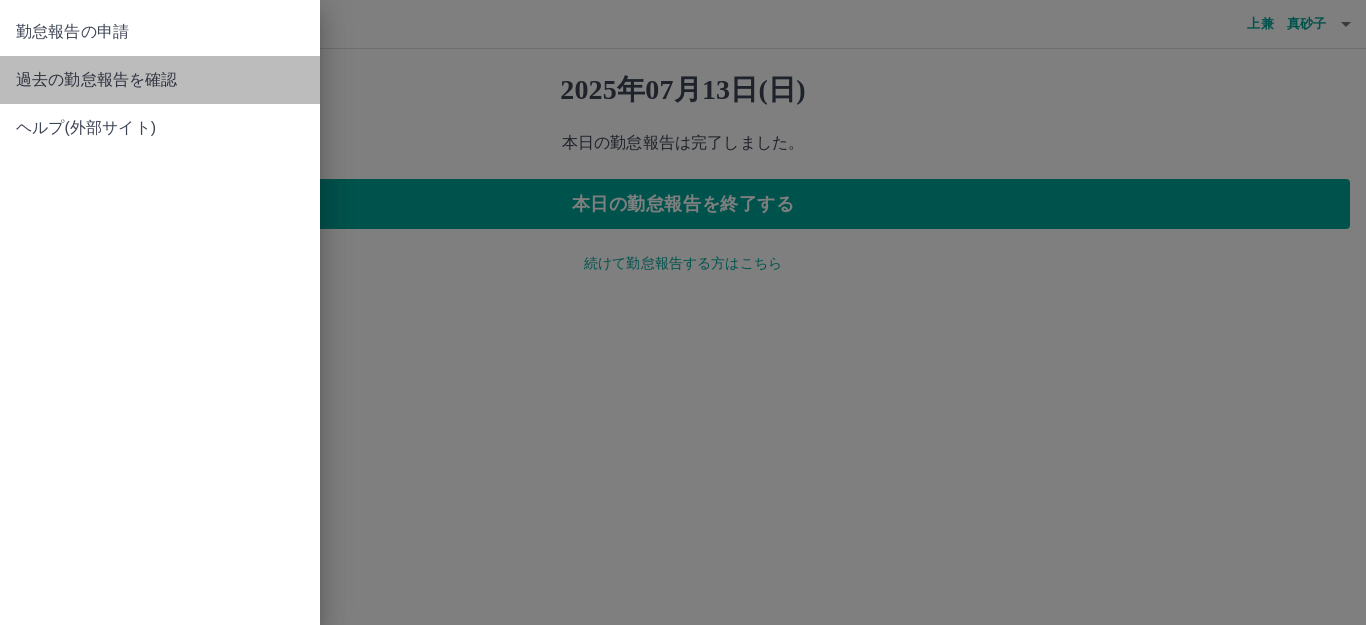 click on "過去の勤怠報告を確認" at bounding box center (160, 80) 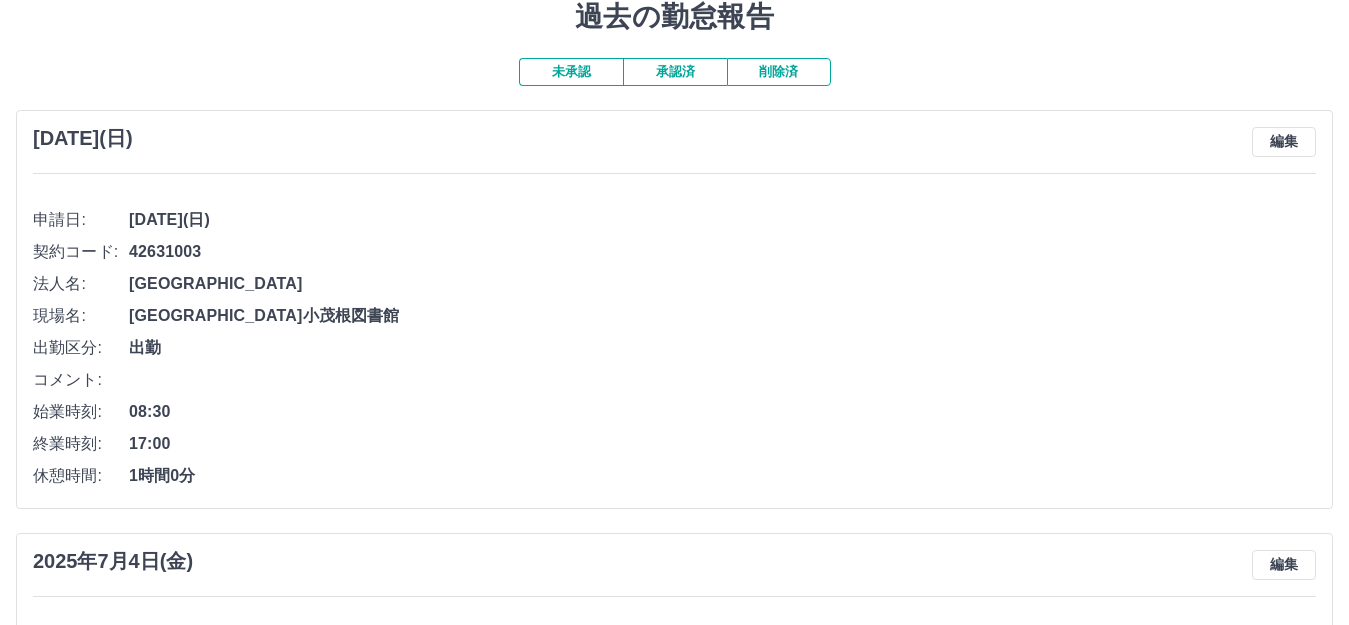 scroll, scrollTop: 0, scrollLeft: 0, axis: both 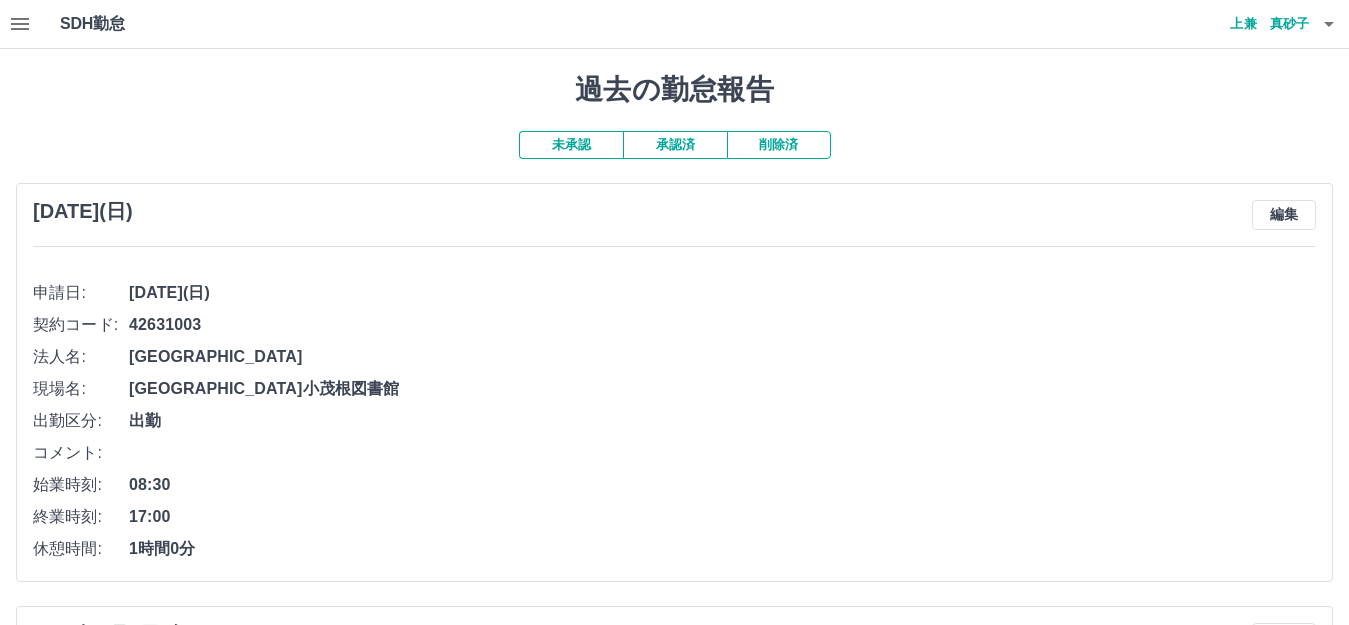 click on "承認済" at bounding box center [675, 145] 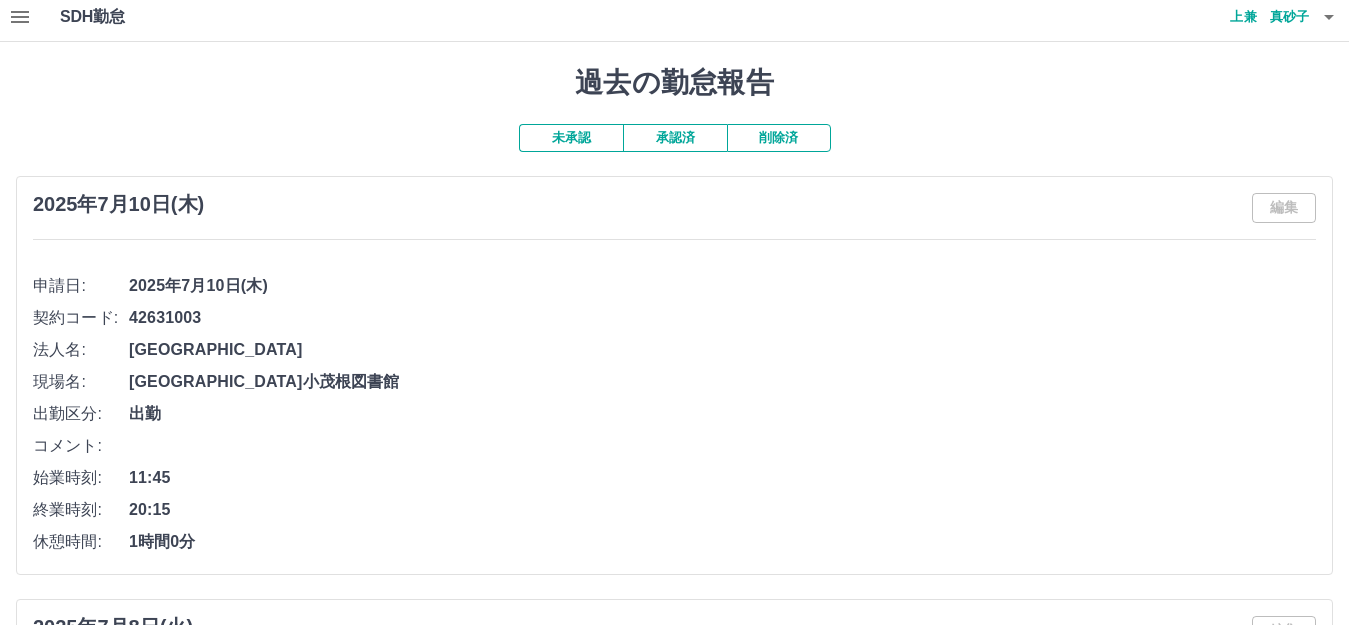 scroll, scrollTop: 0, scrollLeft: 0, axis: both 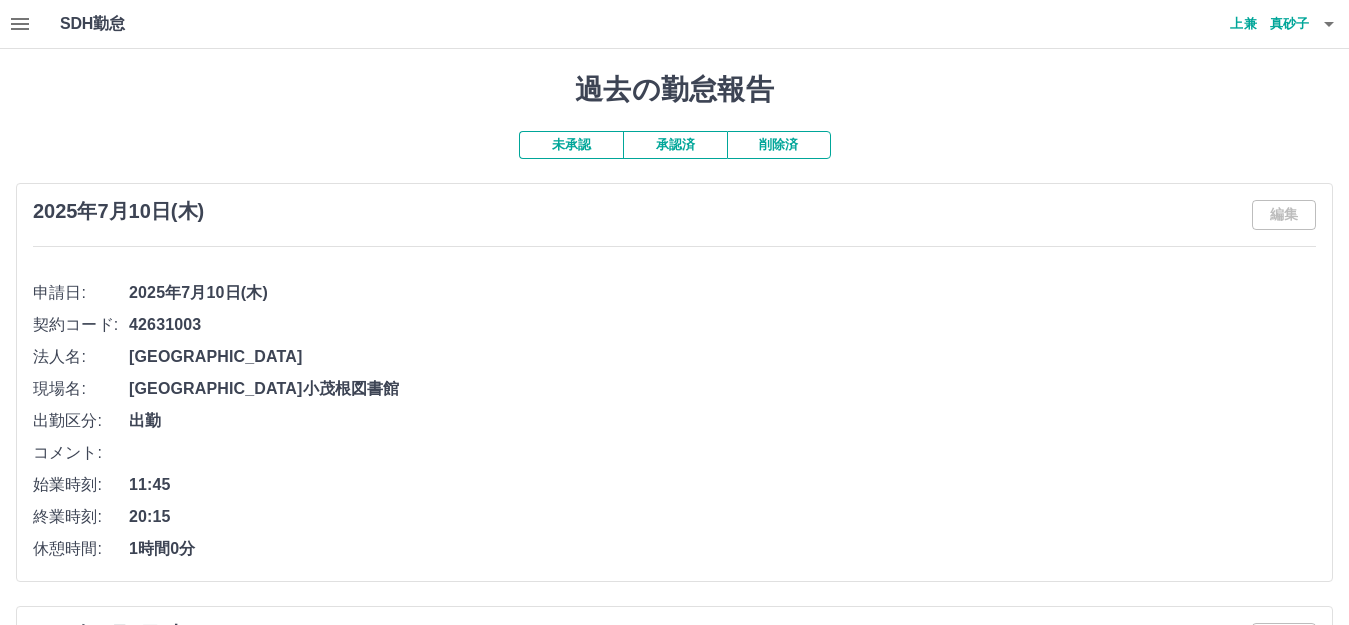 click on "未承認" at bounding box center (571, 145) 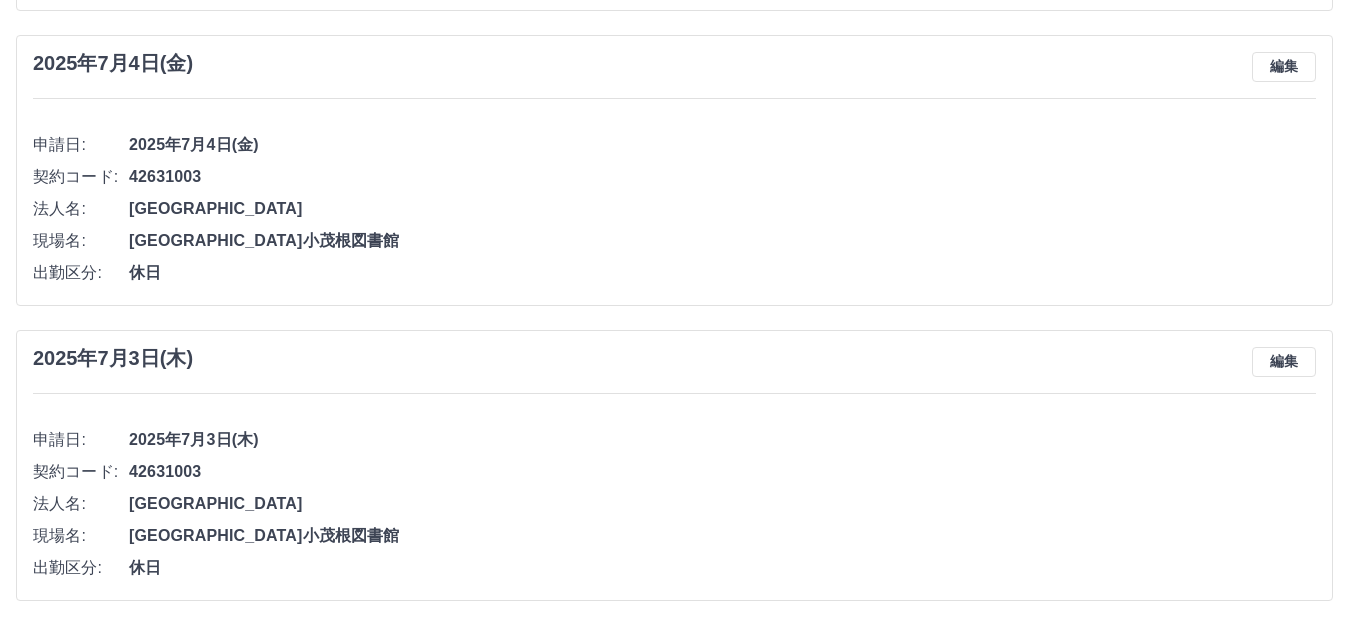 scroll, scrollTop: 573, scrollLeft: 0, axis: vertical 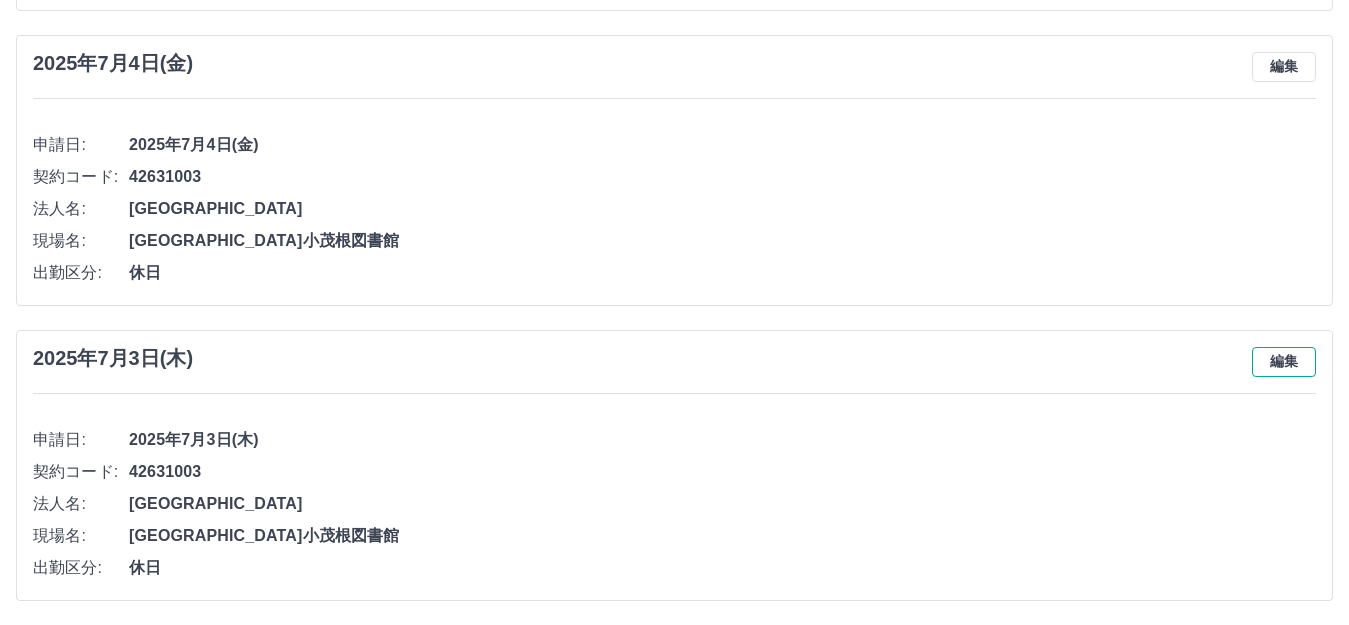 click on "編集" at bounding box center (1284, 362) 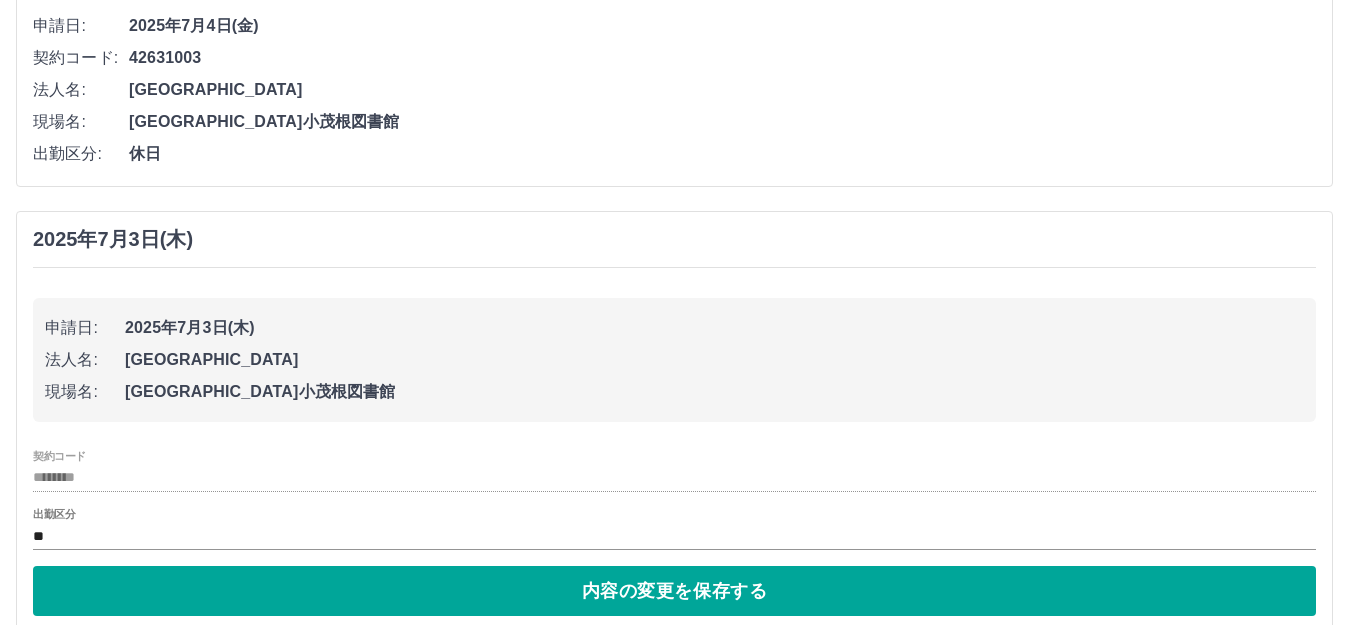 scroll, scrollTop: 790, scrollLeft: 0, axis: vertical 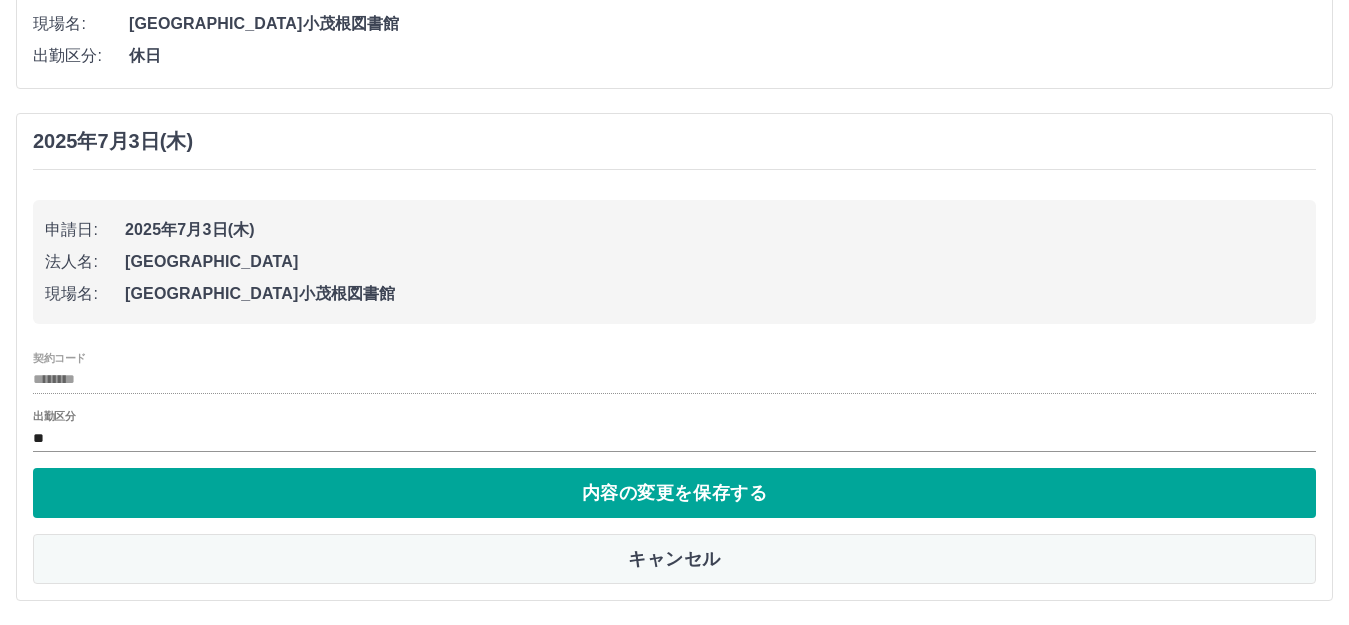 click on "キャンセル" at bounding box center [674, 559] 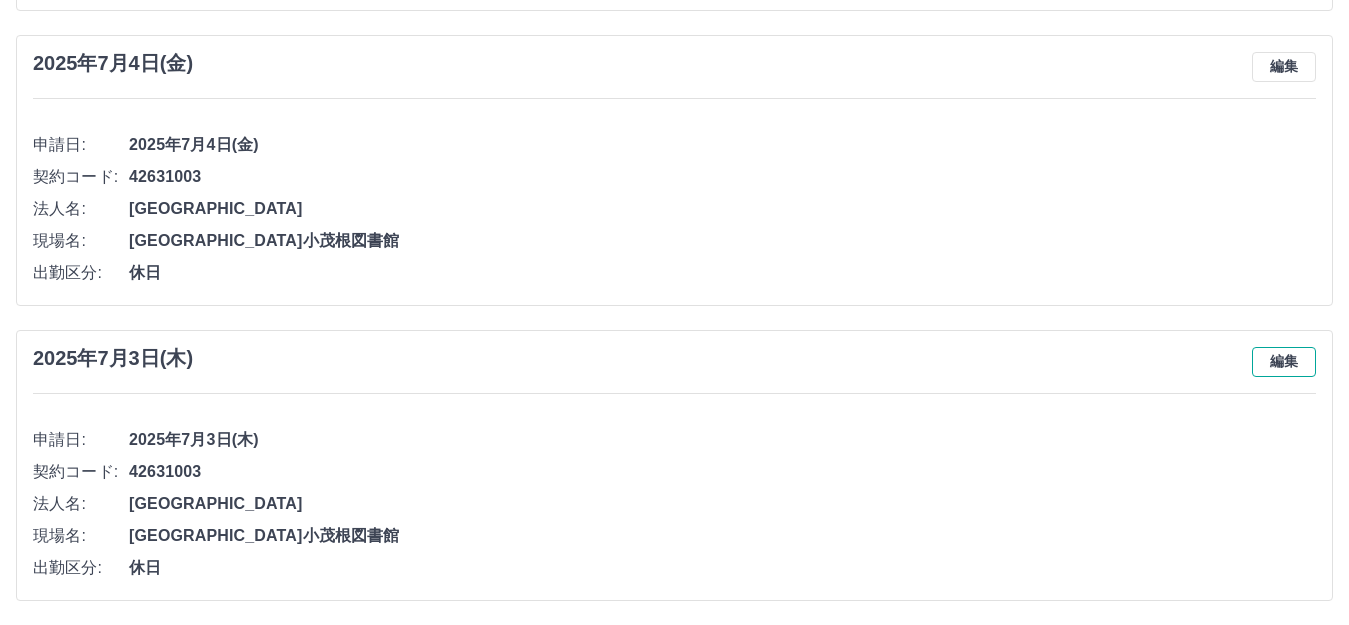 click on "編集" at bounding box center (1284, 362) 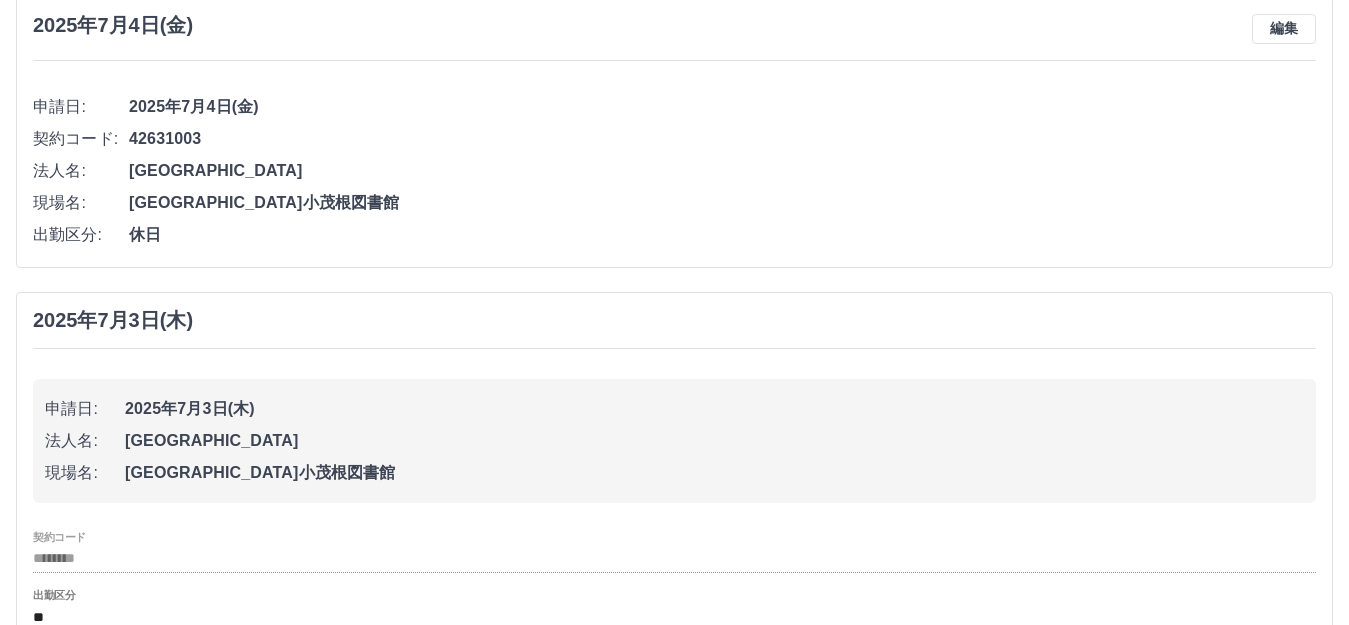 scroll, scrollTop: 790, scrollLeft: 0, axis: vertical 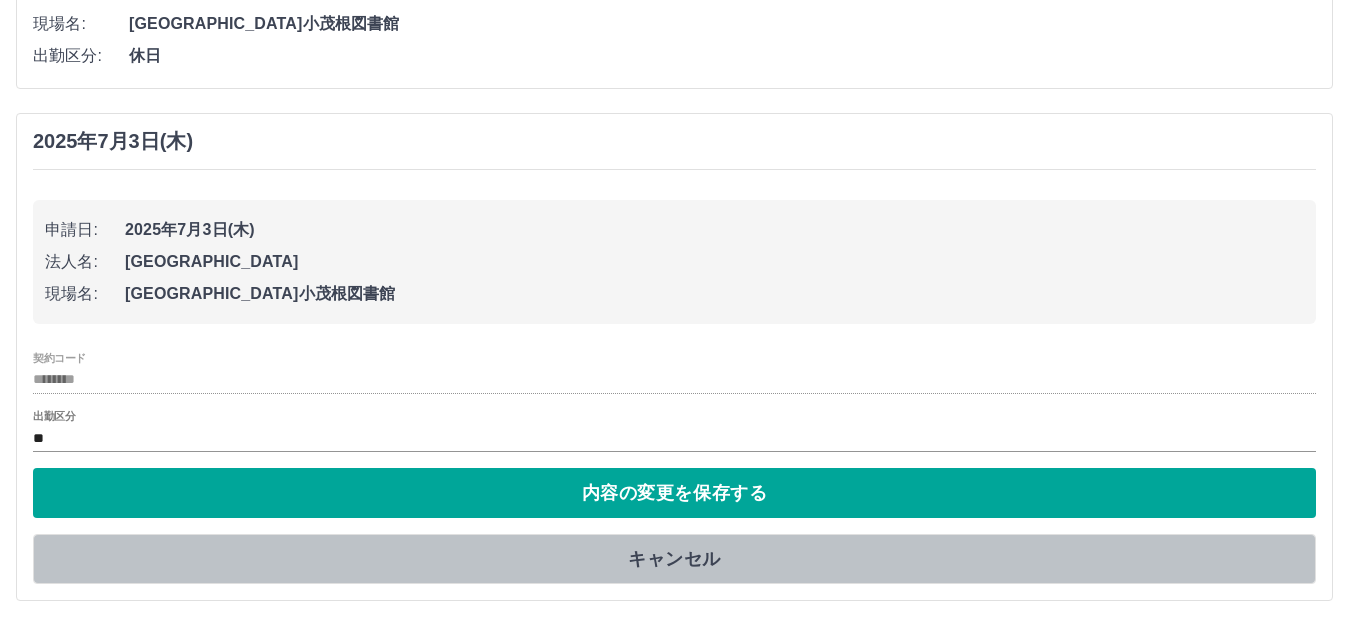 click on "キャンセル" at bounding box center [674, 559] 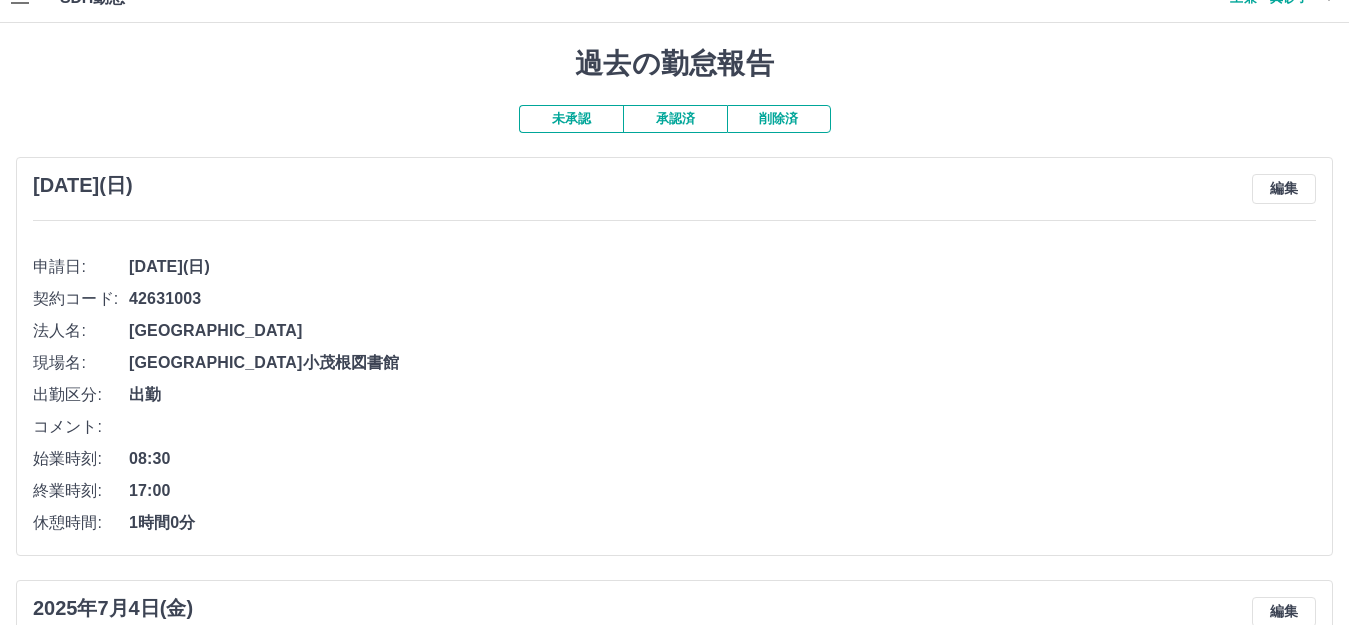scroll, scrollTop: 0, scrollLeft: 0, axis: both 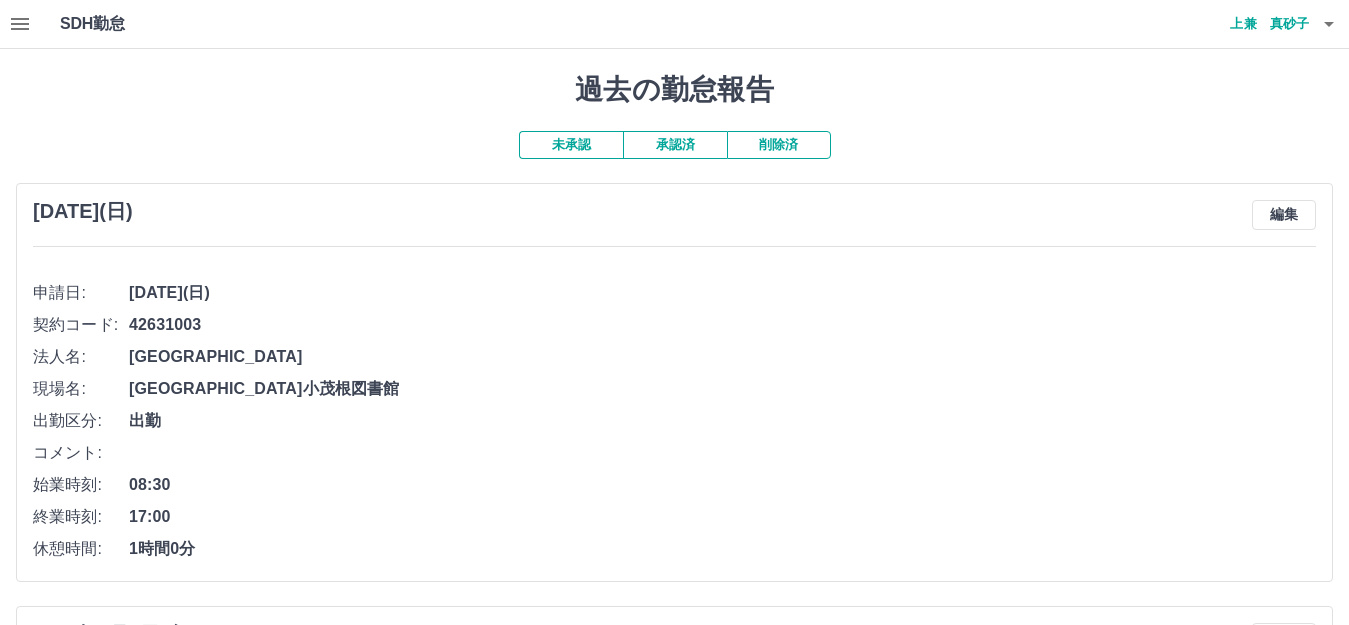 click on "未承認" at bounding box center (571, 145) 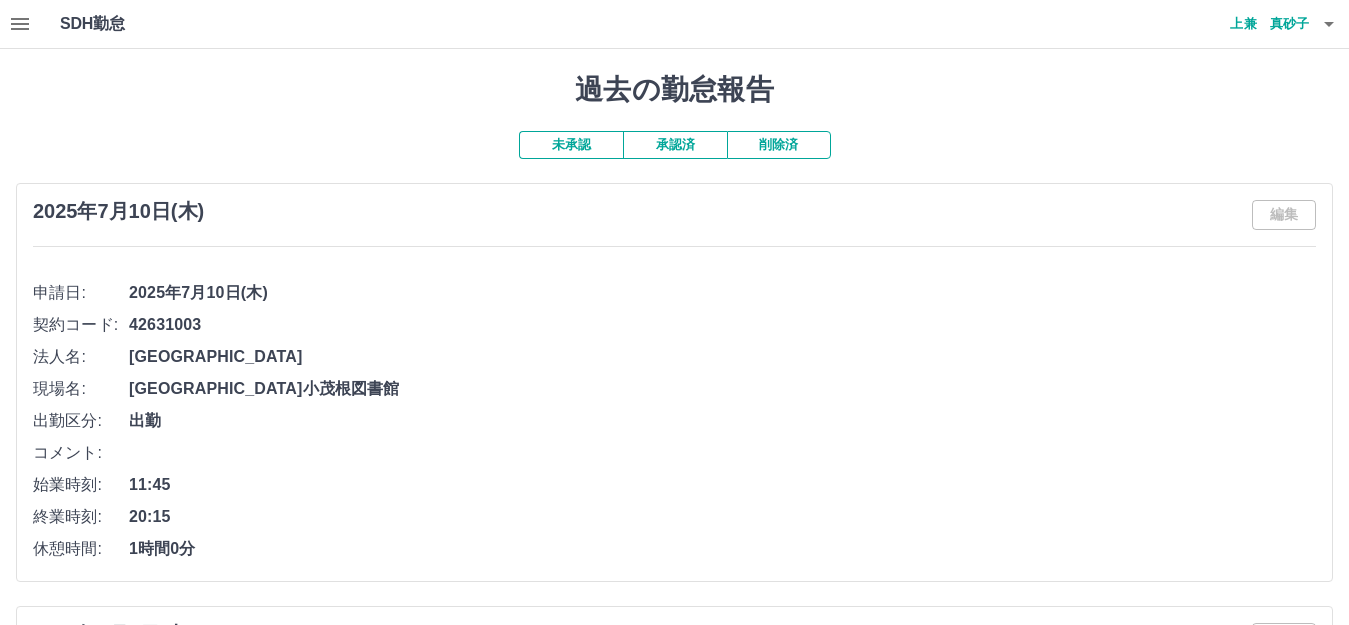 scroll, scrollTop: 0, scrollLeft: 0, axis: both 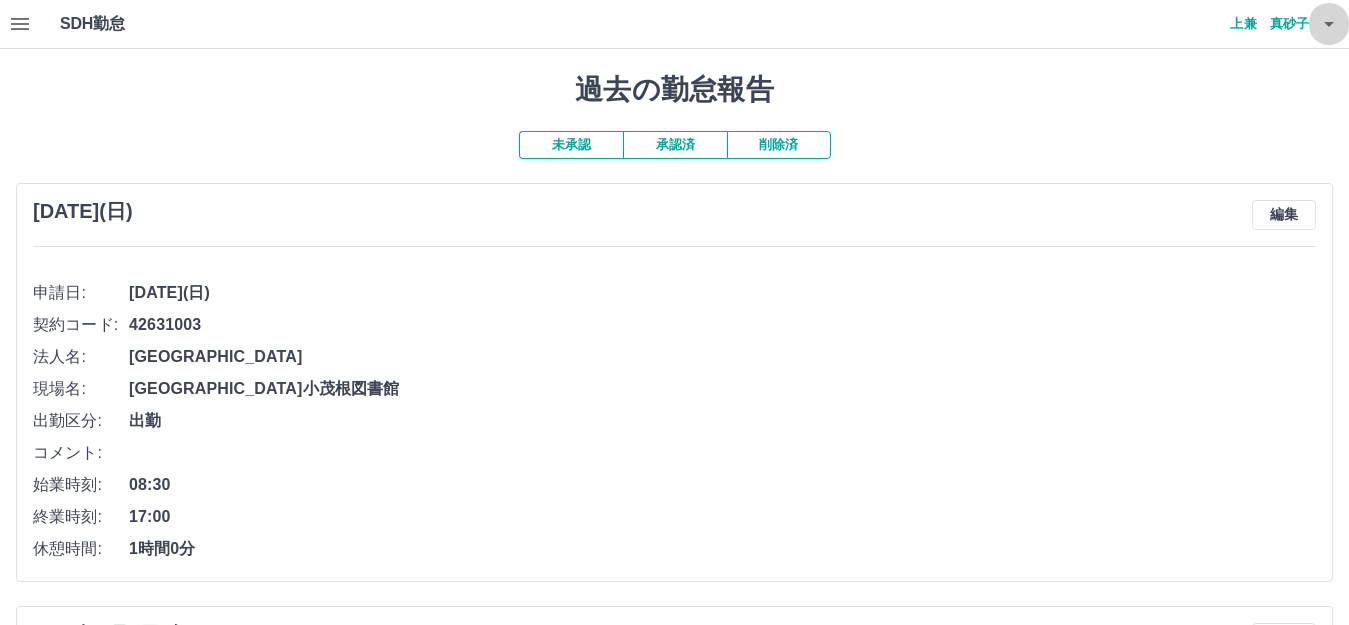 click 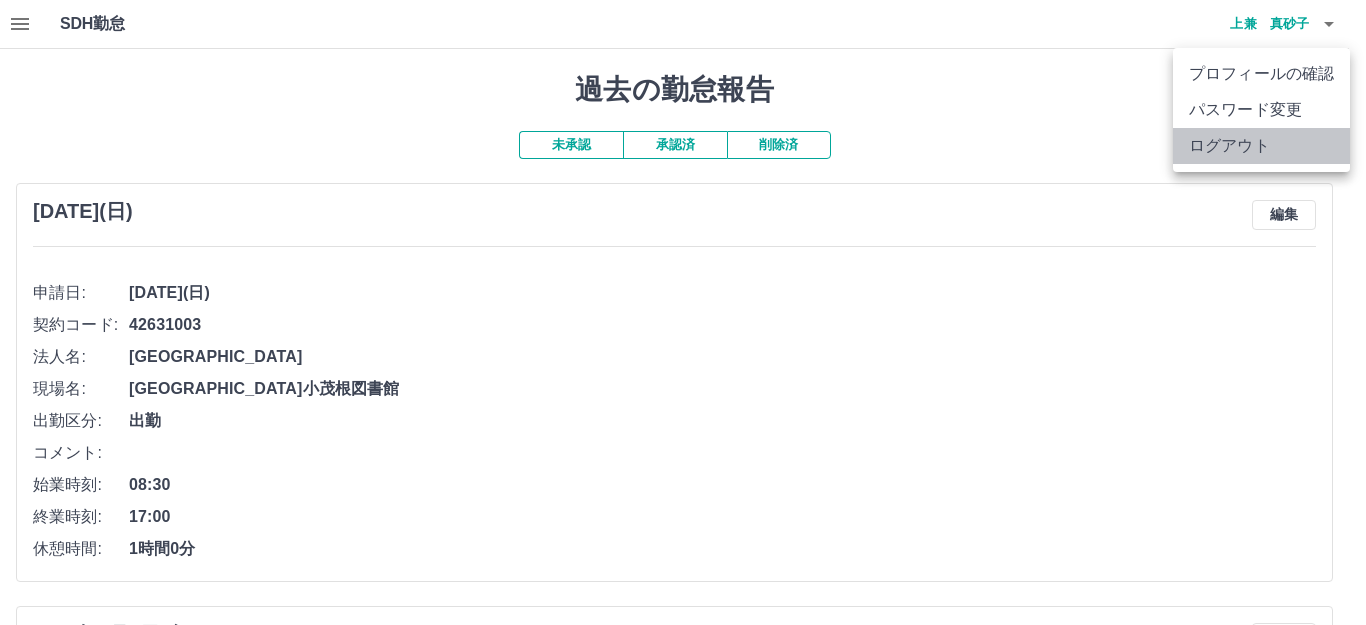 click on "ログアウト" at bounding box center (1261, 146) 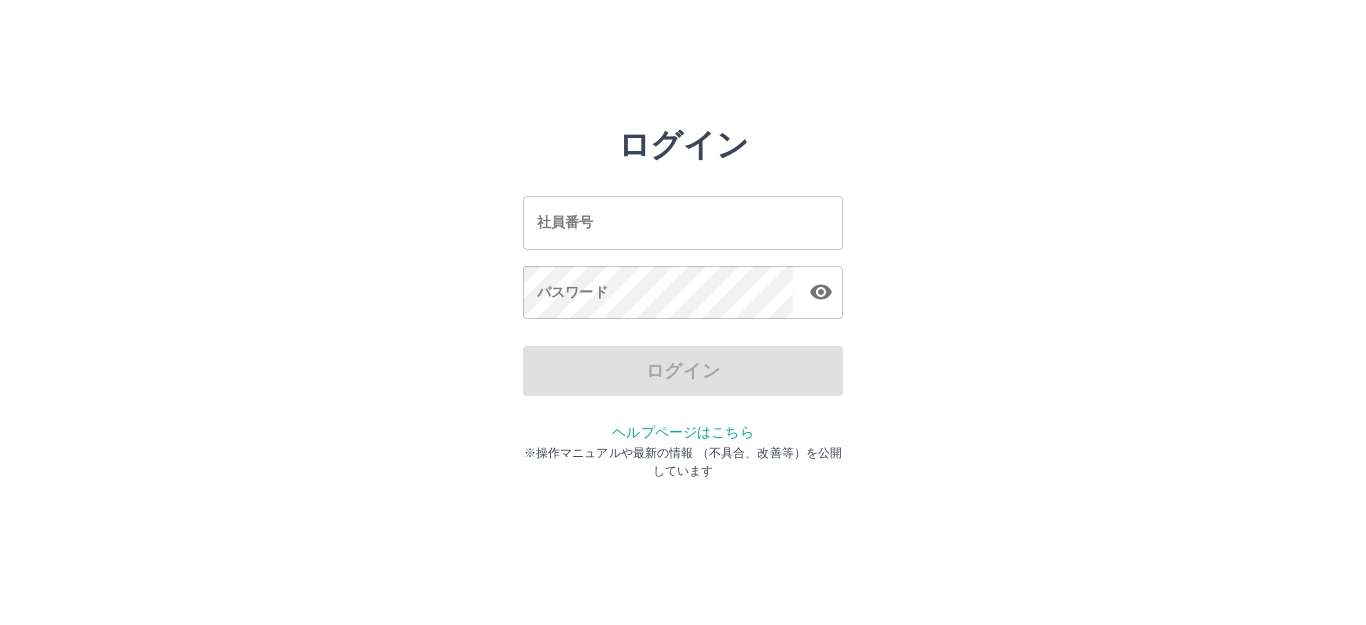 scroll, scrollTop: 0, scrollLeft: 0, axis: both 